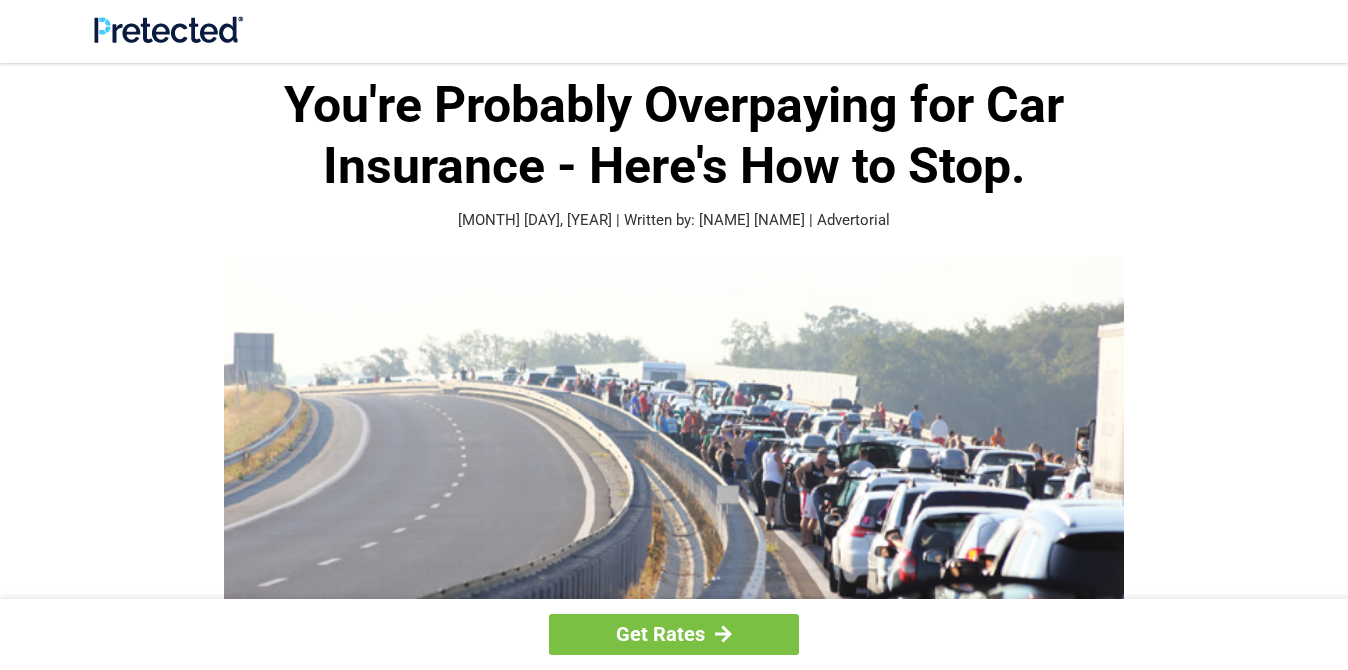 scroll, scrollTop: 0, scrollLeft: 0, axis: both 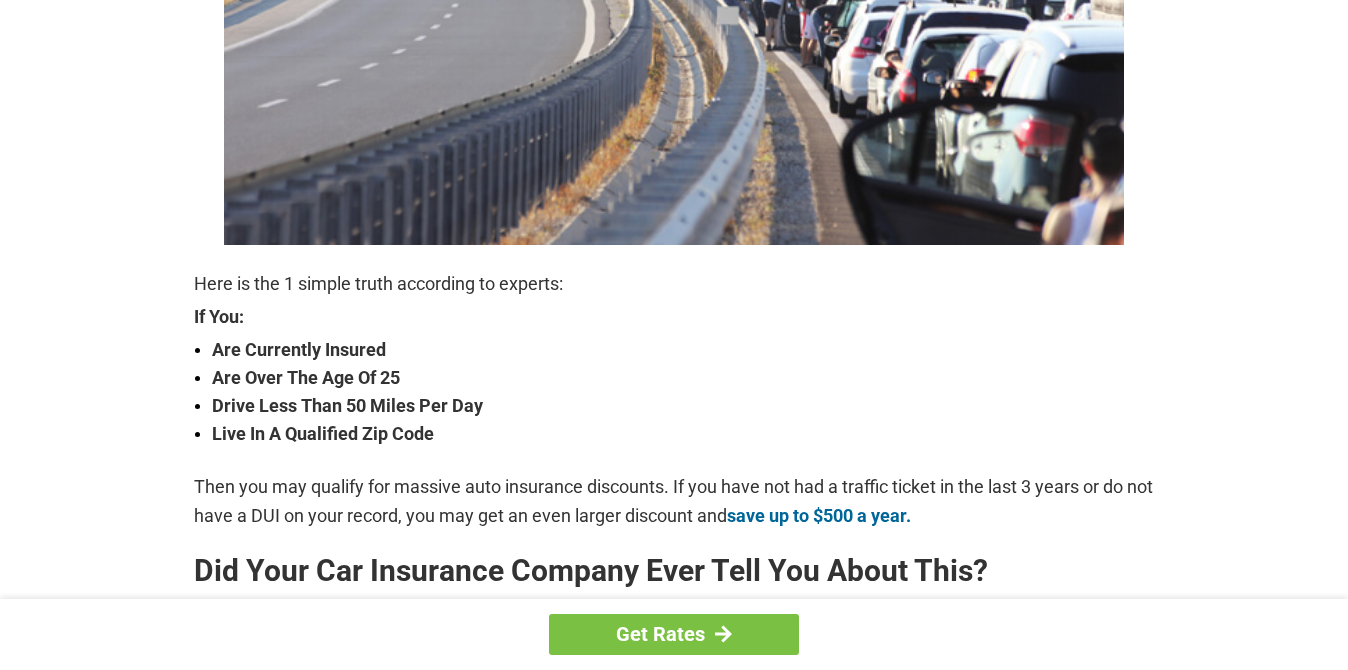 click on "Get Rates" at bounding box center [674, 634] 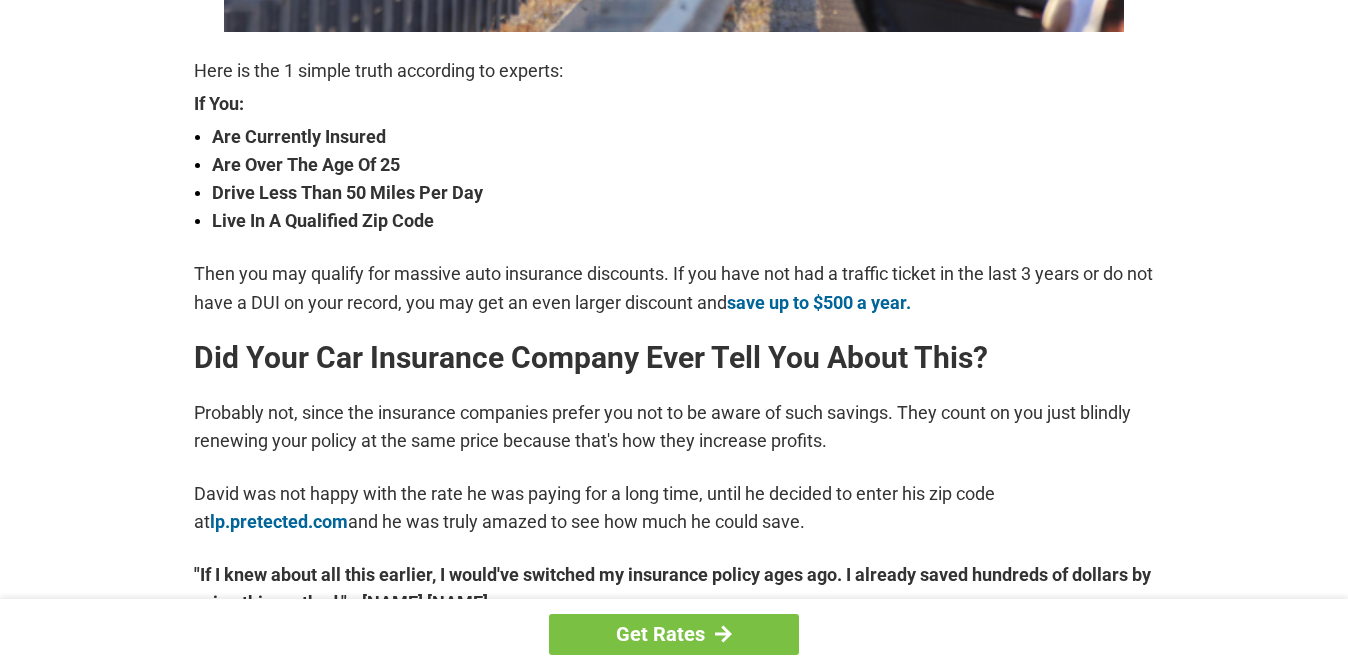 scroll, scrollTop: 759, scrollLeft: 0, axis: vertical 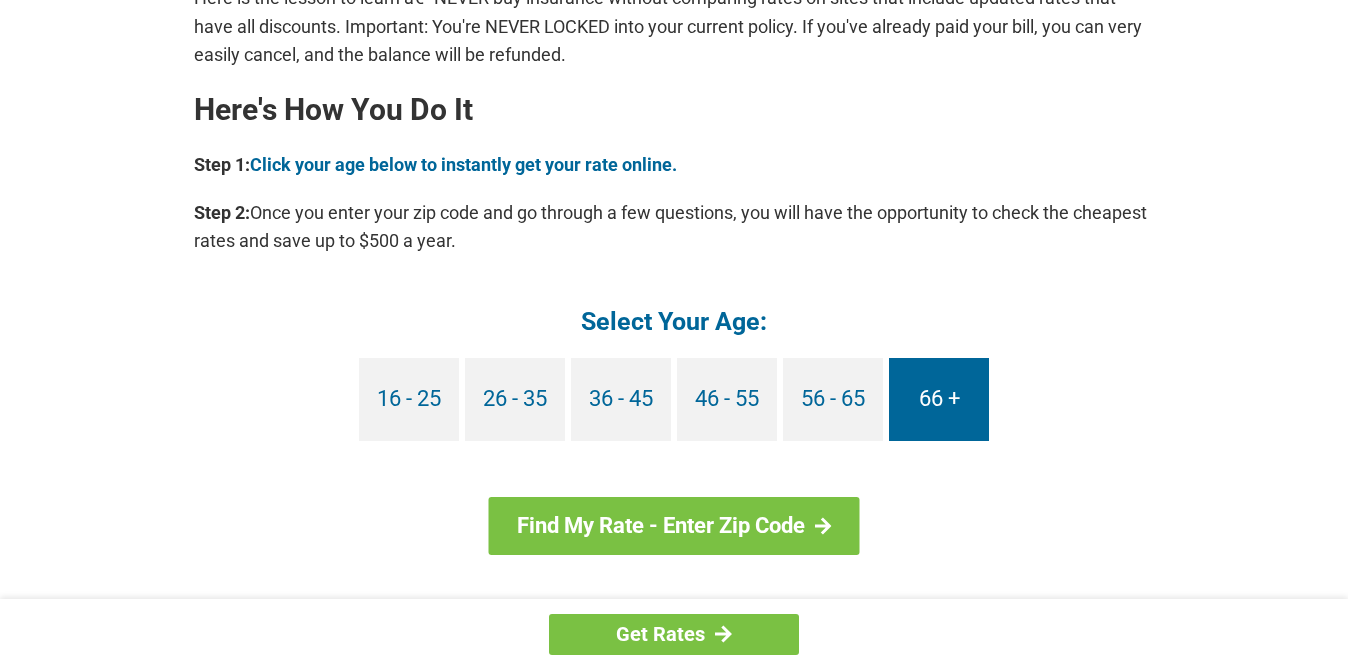click on "66 +" at bounding box center (939, 399) 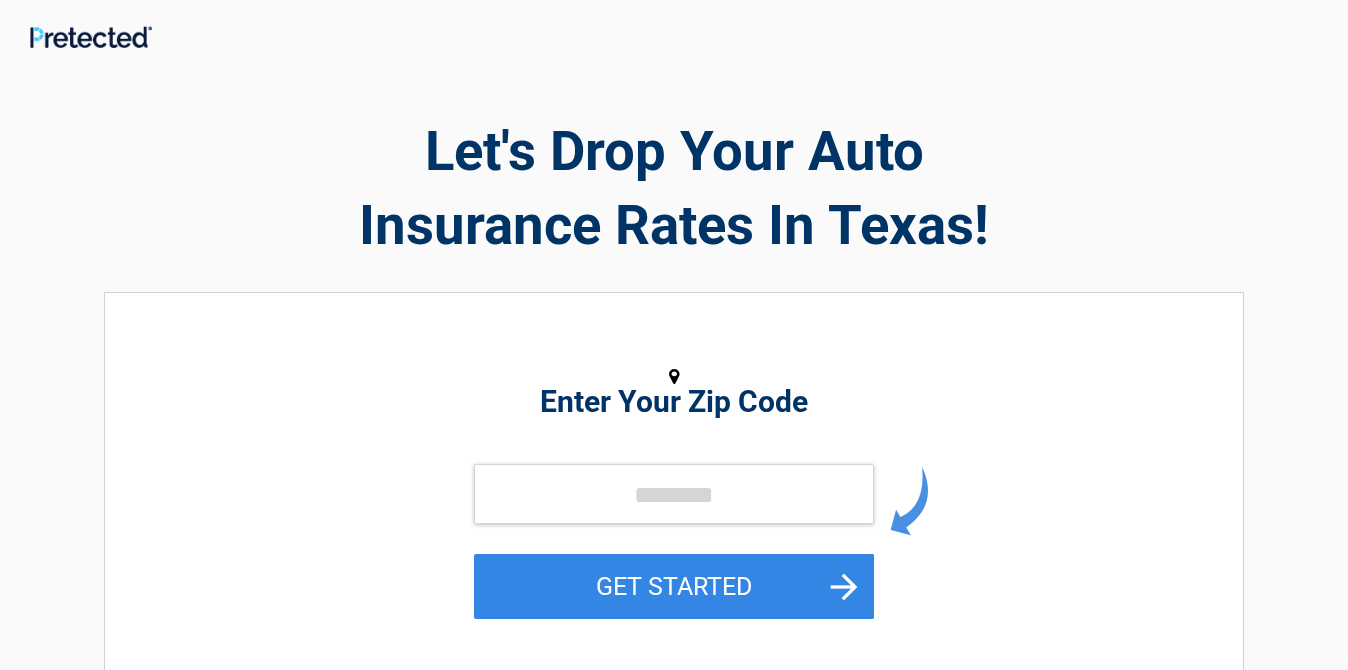 scroll, scrollTop: 0, scrollLeft: 0, axis: both 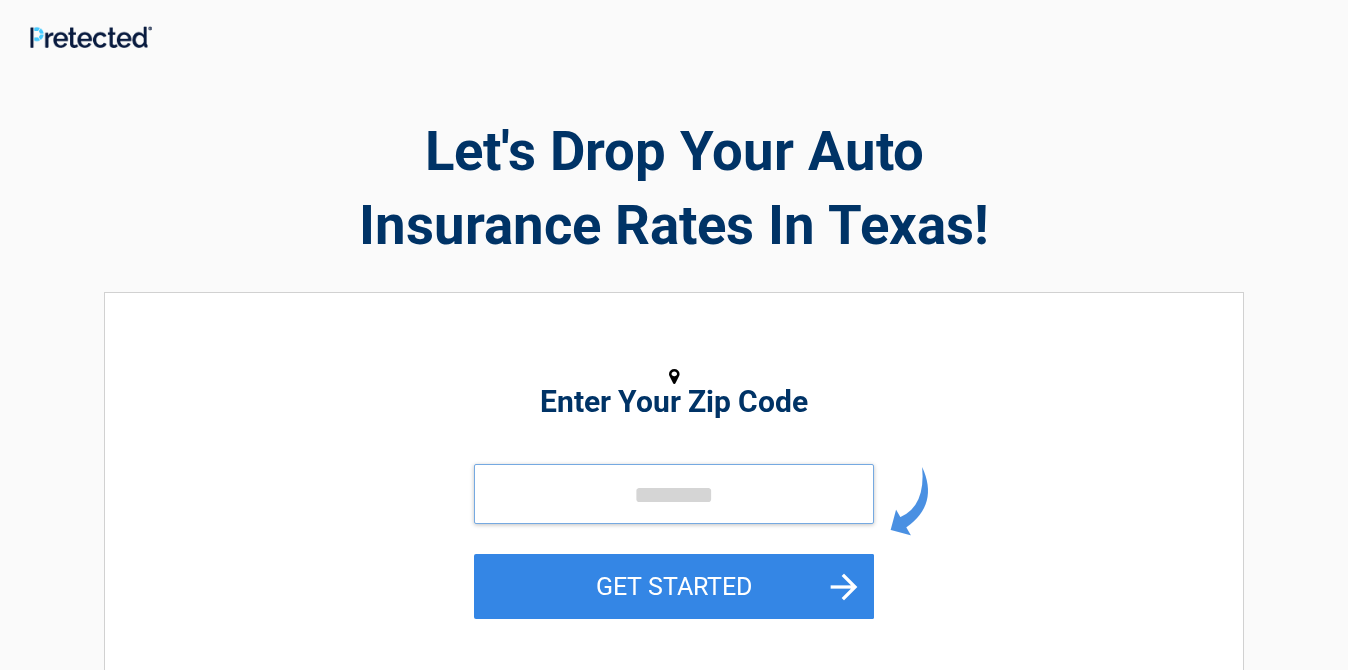 click at bounding box center [674, 494] 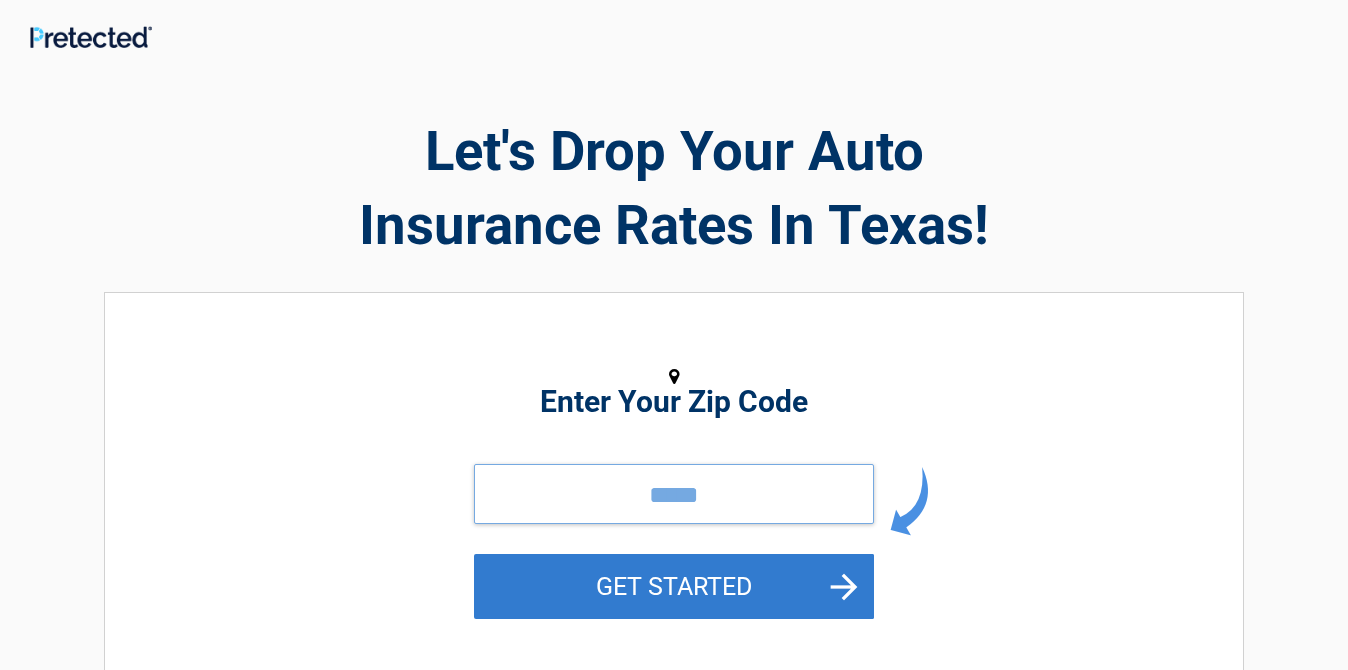 type on "*****" 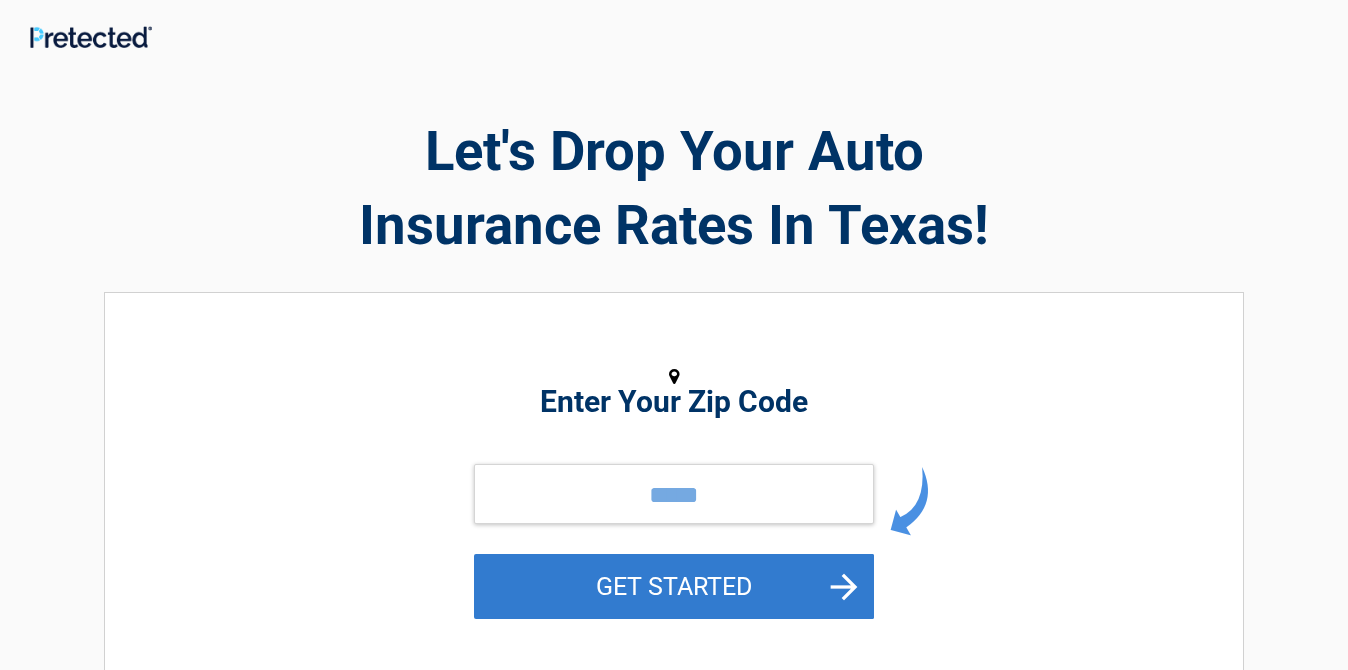 click on "GET STARTED" at bounding box center (674, 586) 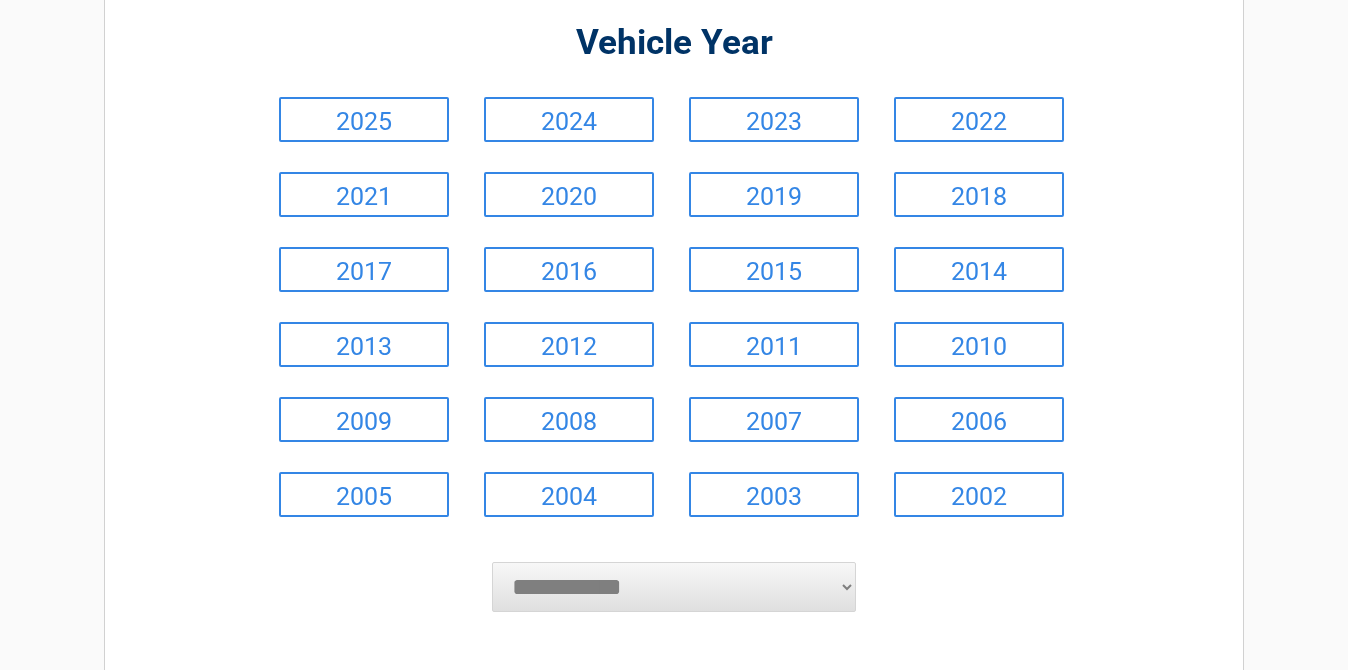 scroll, scrollTop: 346, scrollLeft: 0, axis: vertical 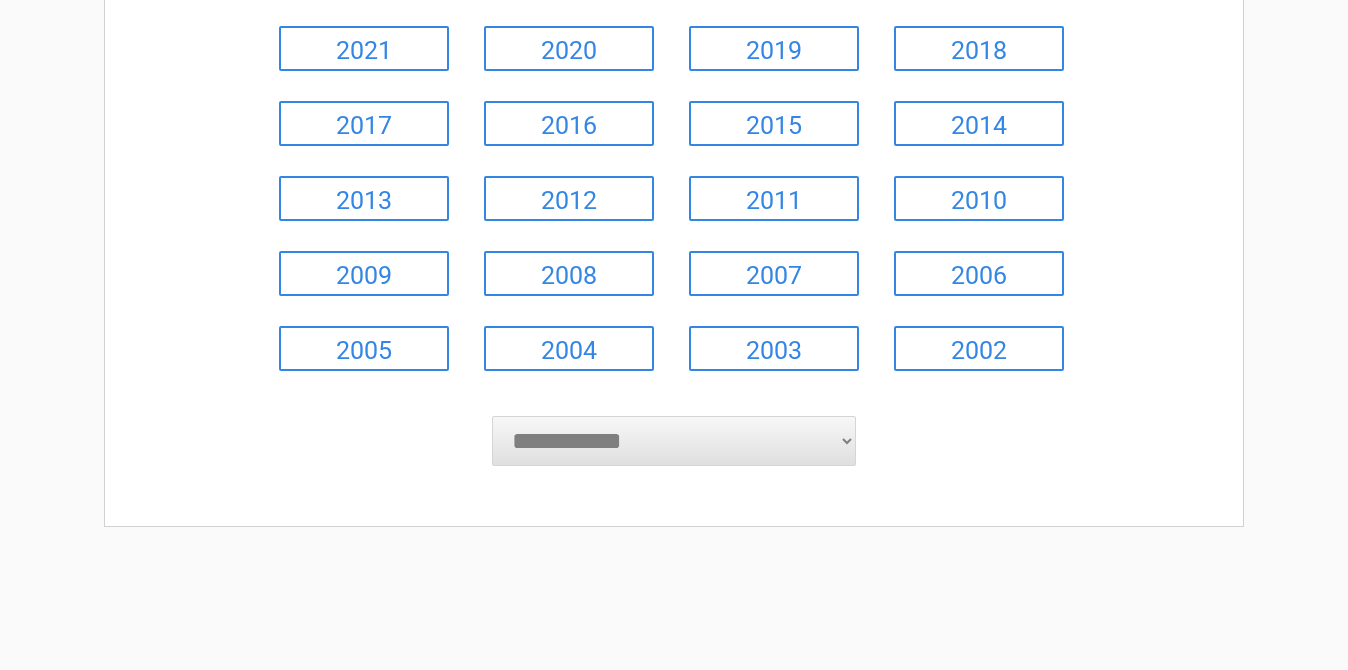 click on "**********" at bounding box center [674, 441] 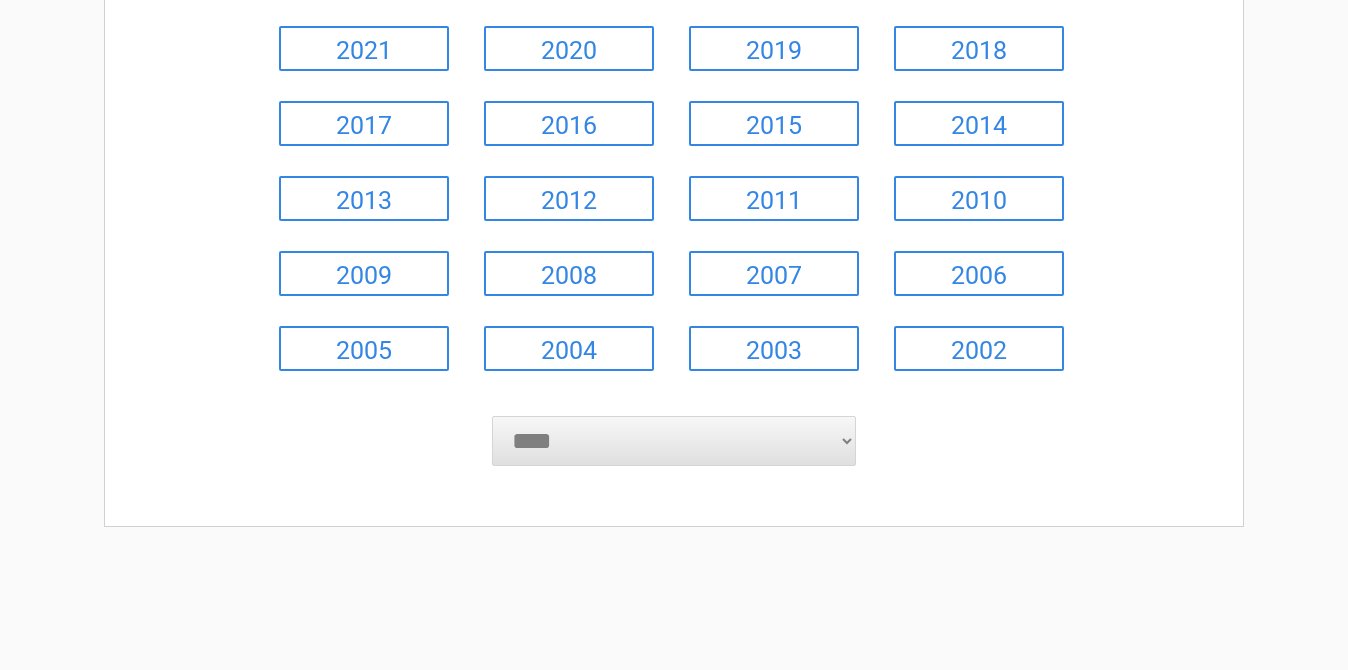 click on "**********" at bounding box center [674, 441] 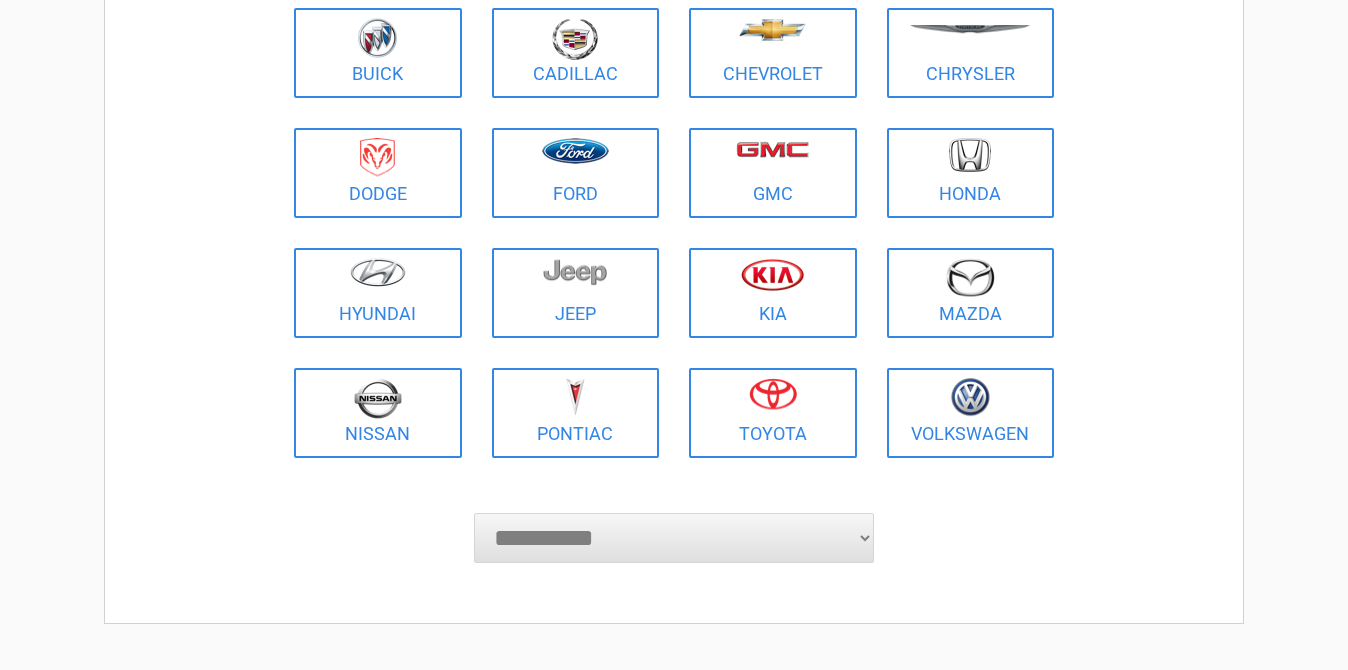 scroll, scrollTop: 0, scrollLeft: 0, axis: both 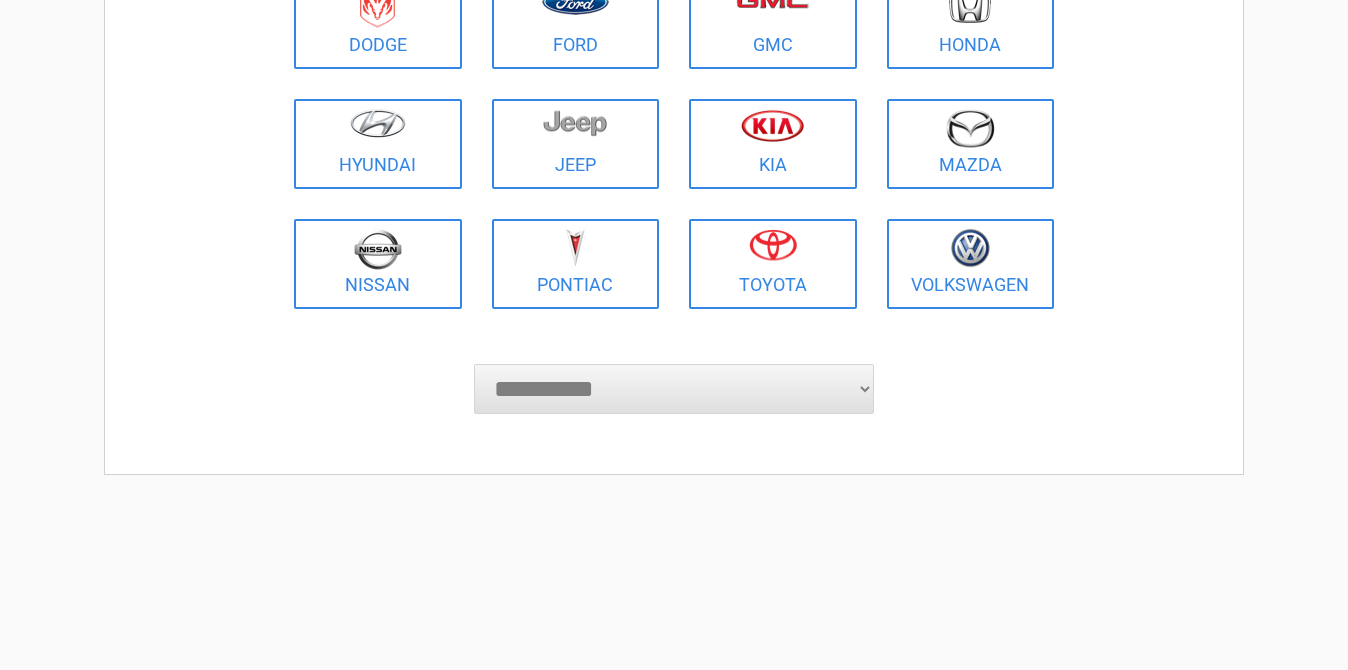 click on "**********" at bounding box center (674, 389) 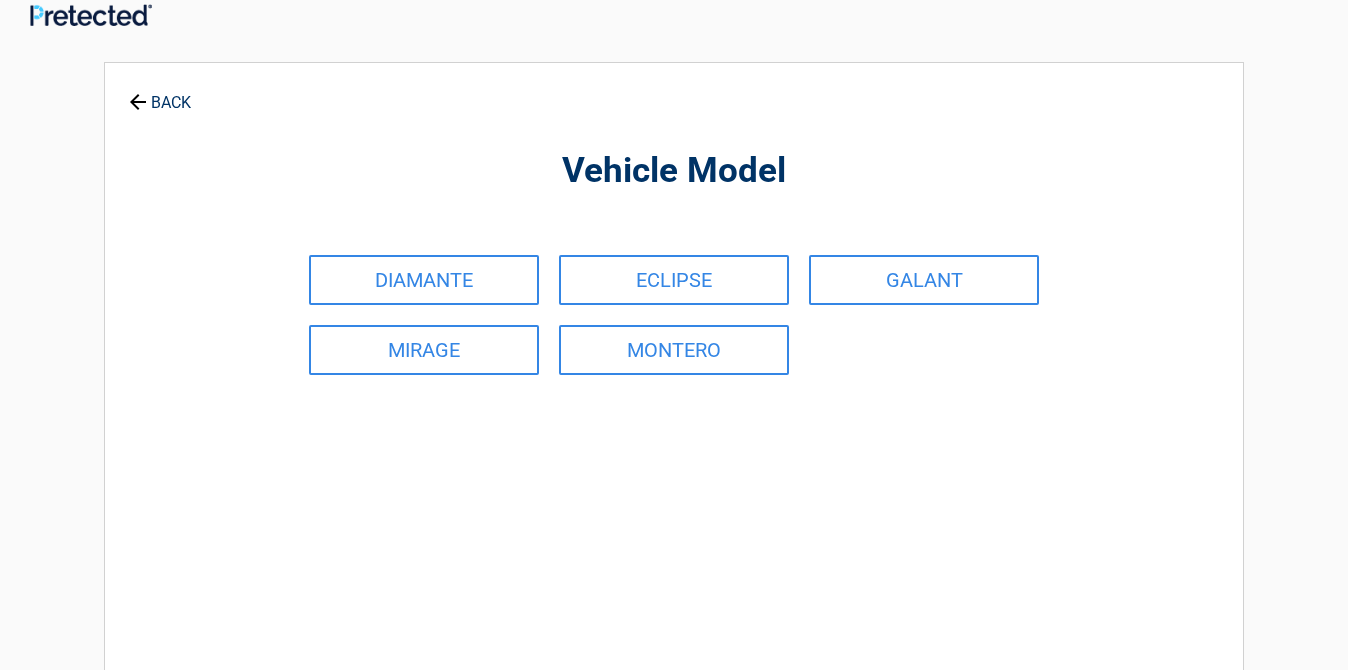 scroll, scrollTop: 0, scrollLeft: 0, axis: both 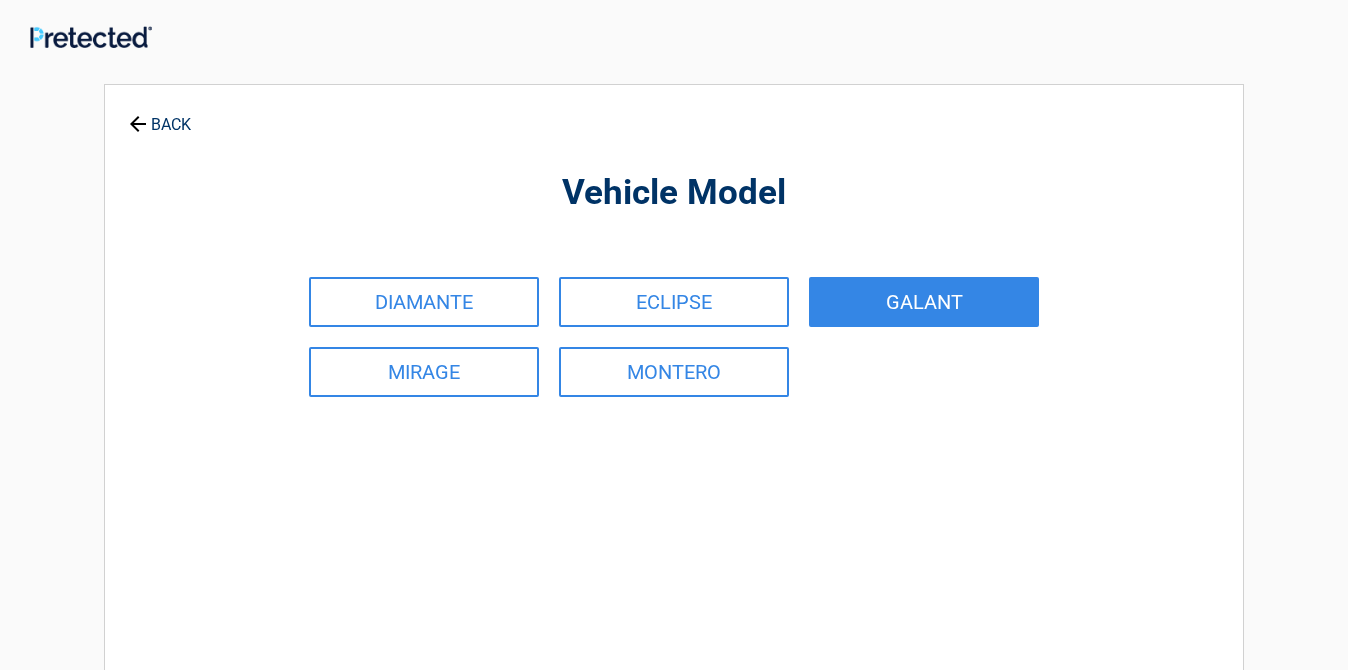 click on "GALANT" at bounding box center [924, 302] 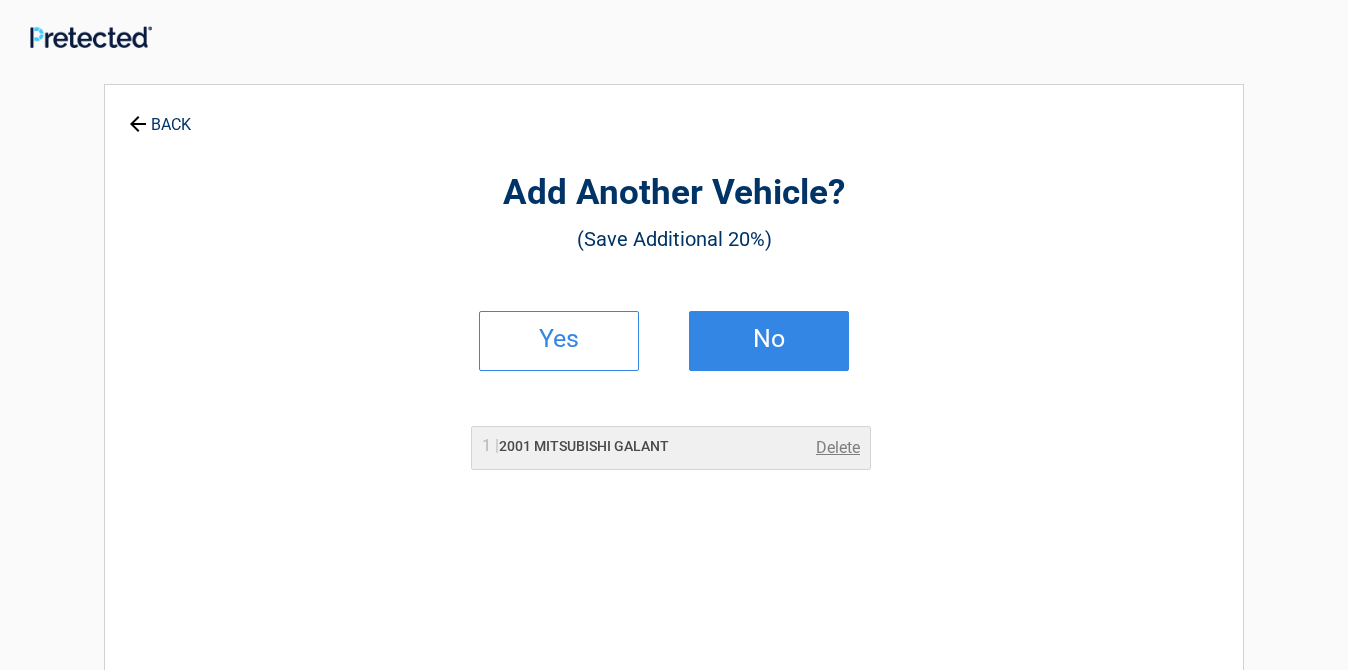 click on "No" at bounding box center [769, 339] 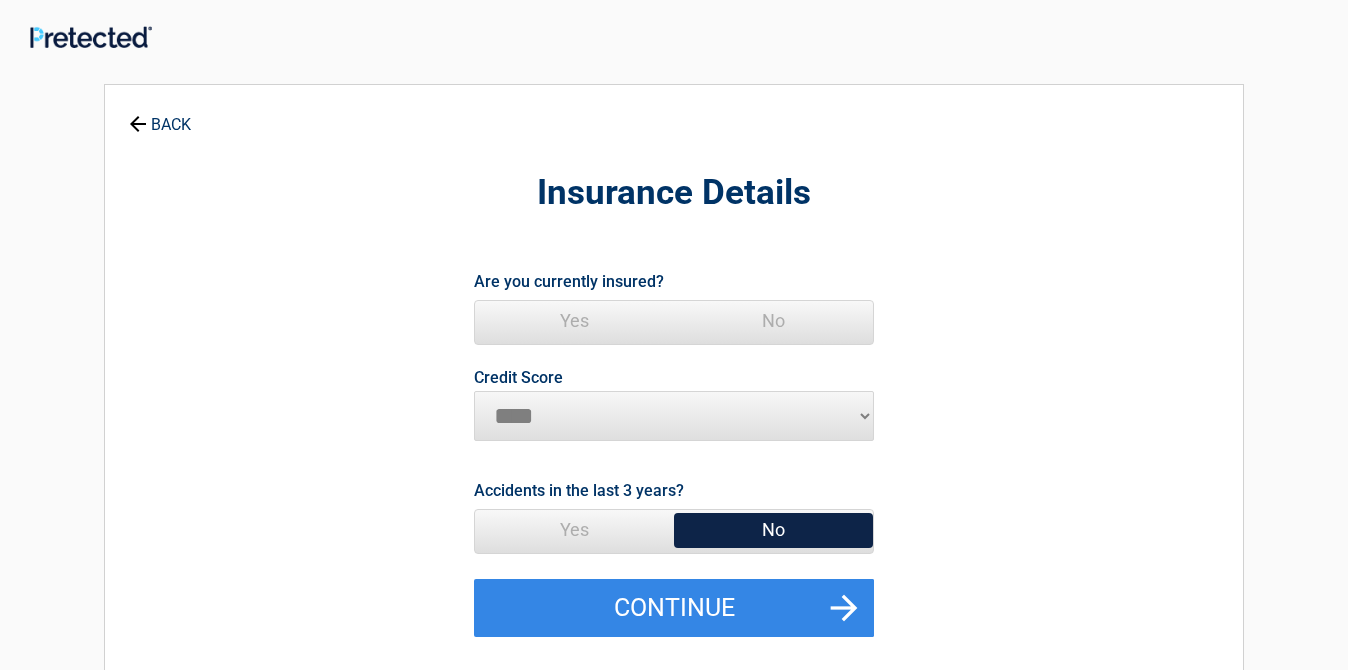 click on "Yes" at bounding box center (574, 321) 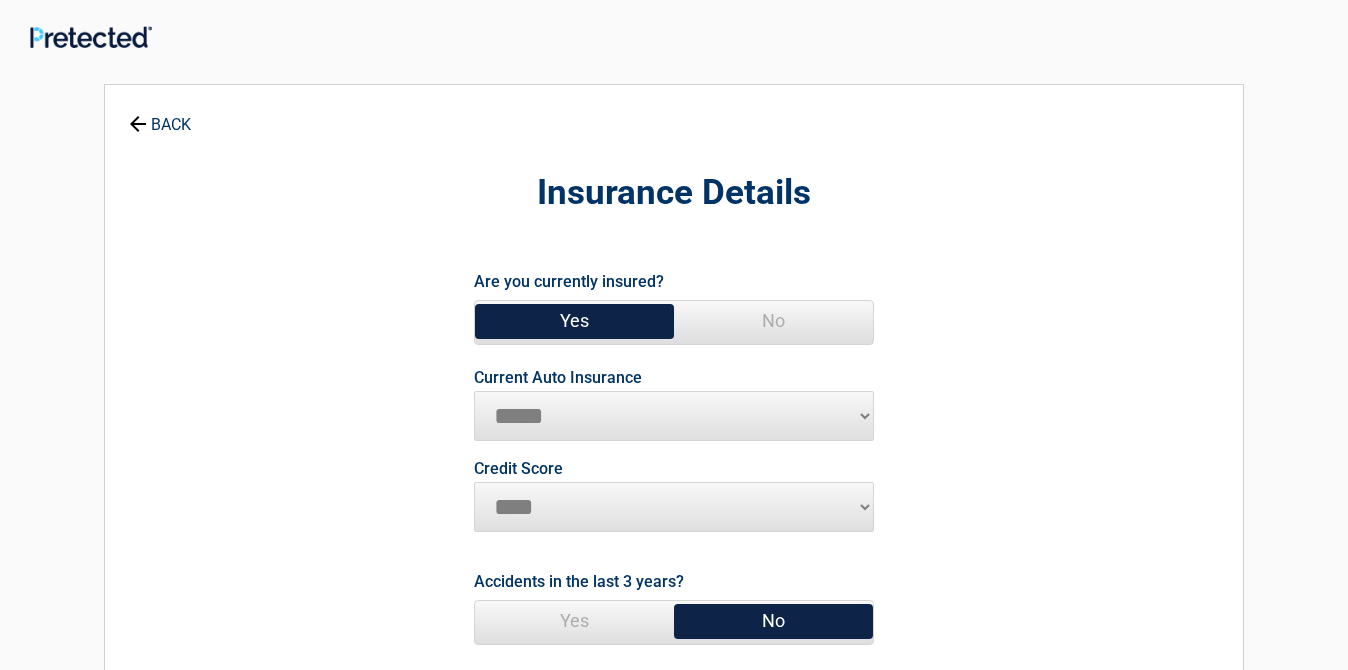 click on "**********" at bounding box center [674, 416] 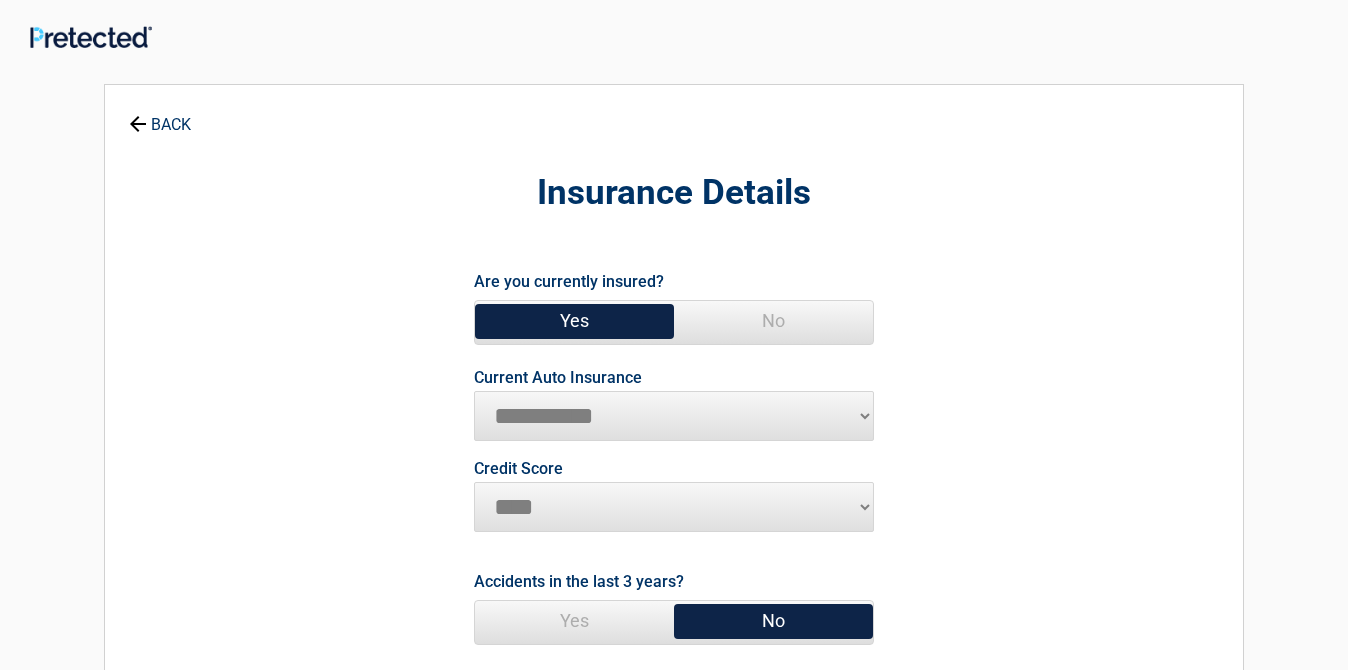 click on "**********" at bounding box center (674, 416) 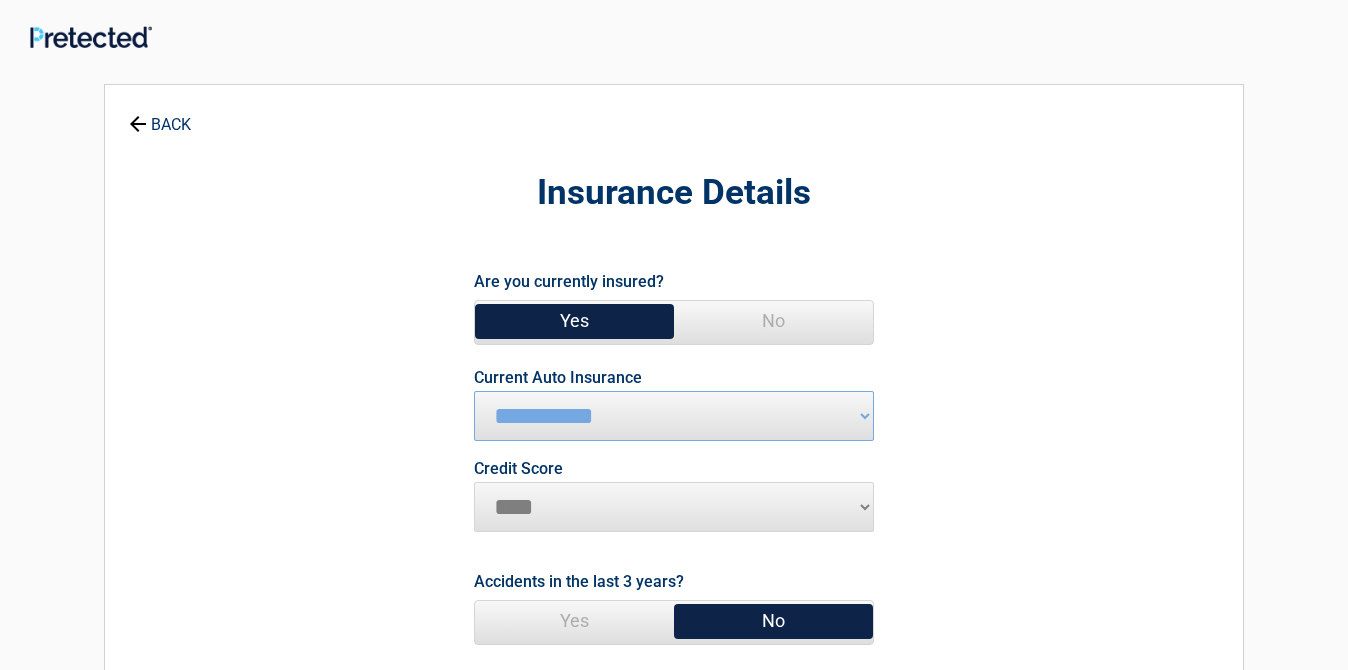 click on "**********" at bounding box center (674, 550) 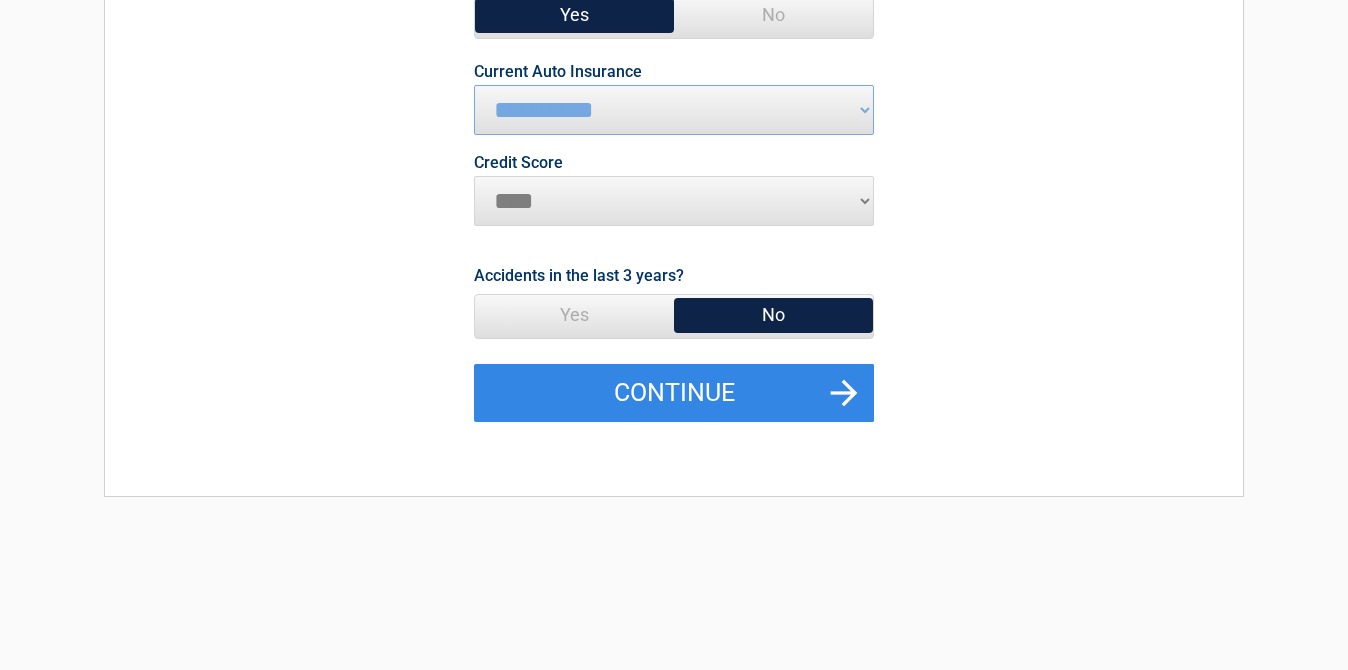 scroll, scrollTop: 373, scrollLeft: 0, axis: vertical 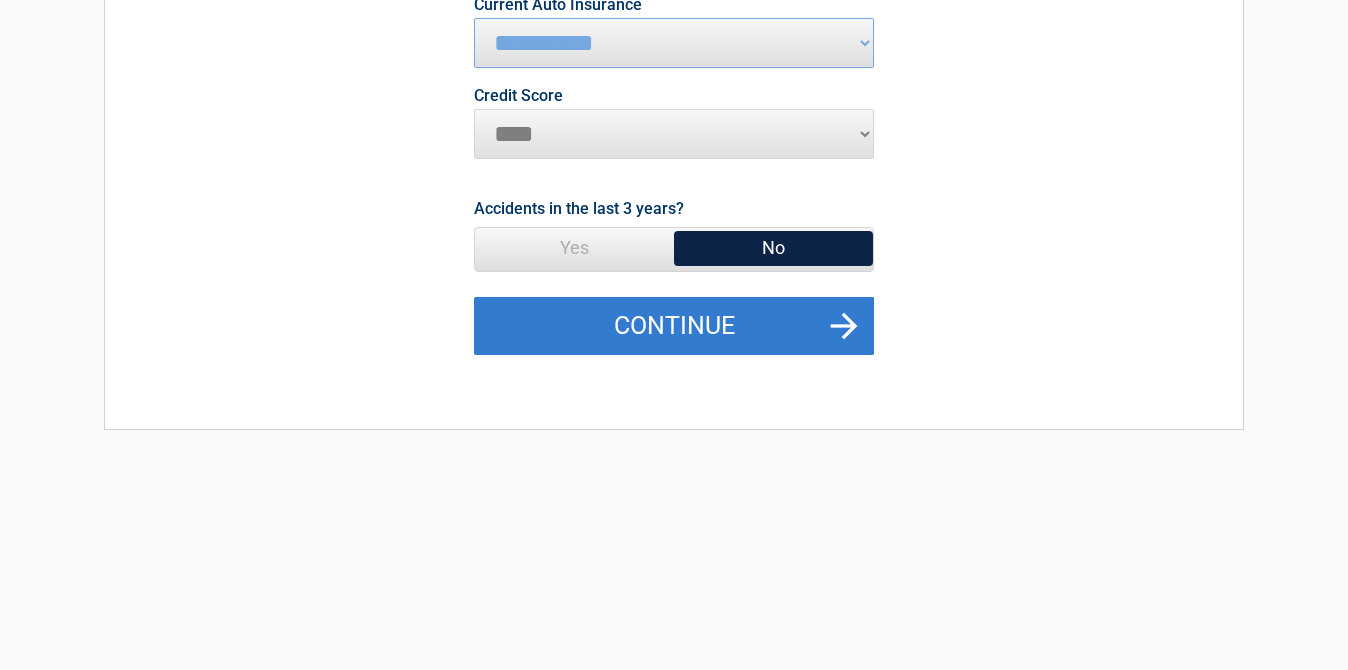 click on "Continue" at bounding box center [674, 326] 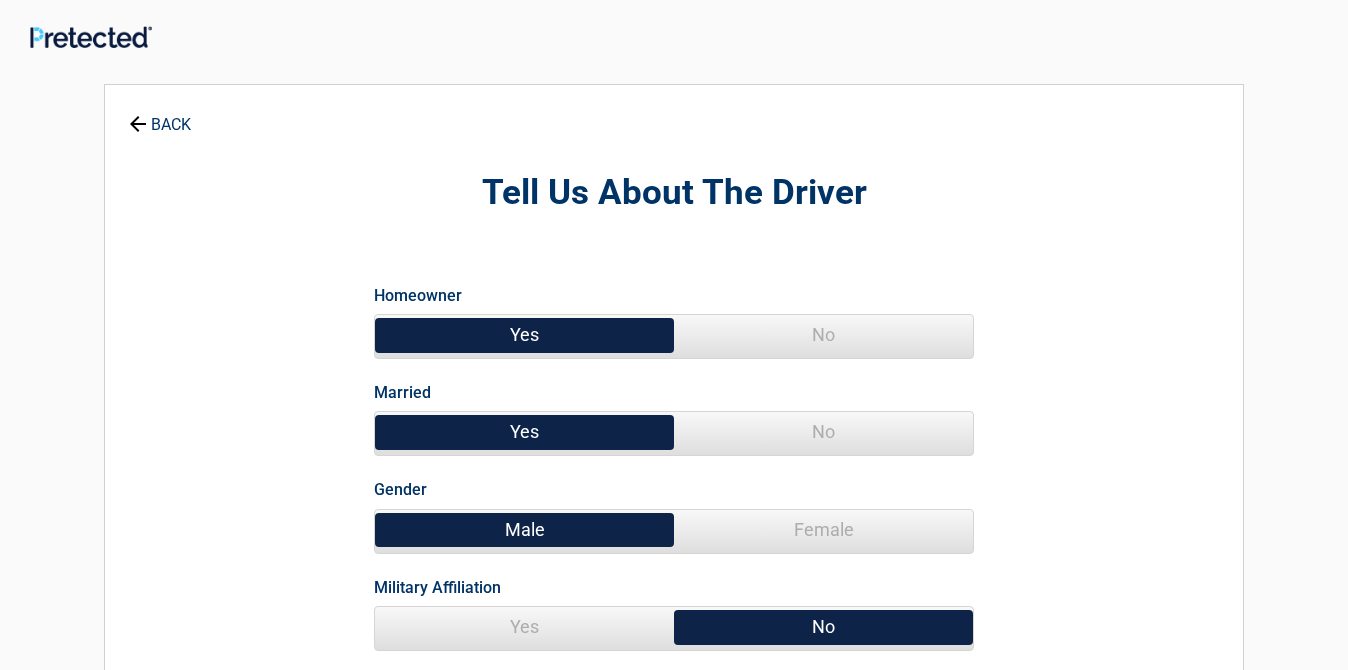scroll, scrollTop: 0, scrollLeft: 0, axis: both 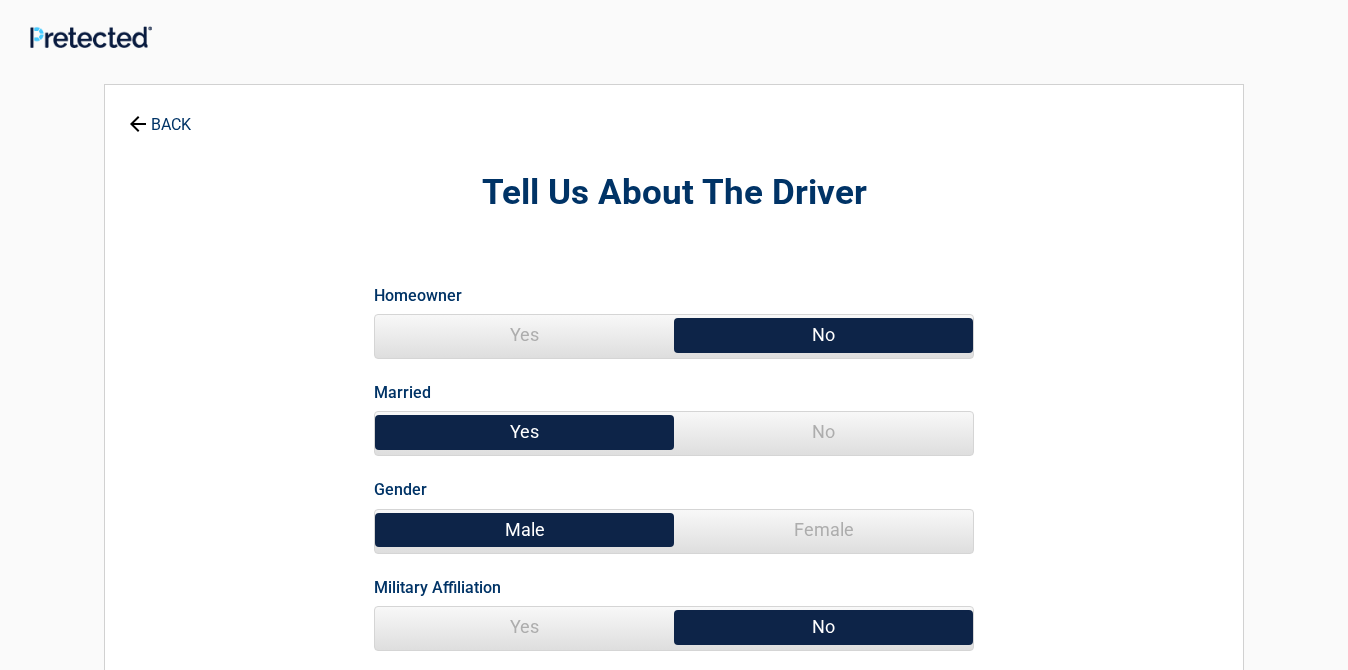 click on "No" at bounding box center (823, 432) 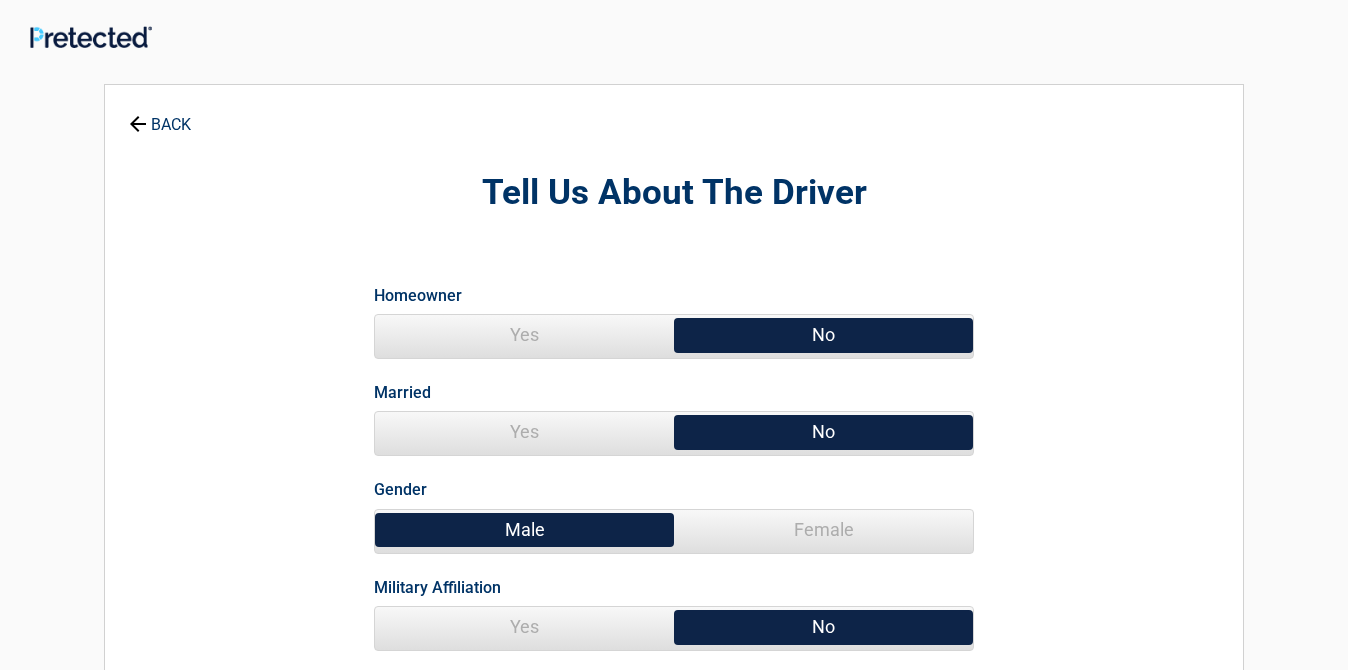 click on "Female" at bounding box center [823, 530] 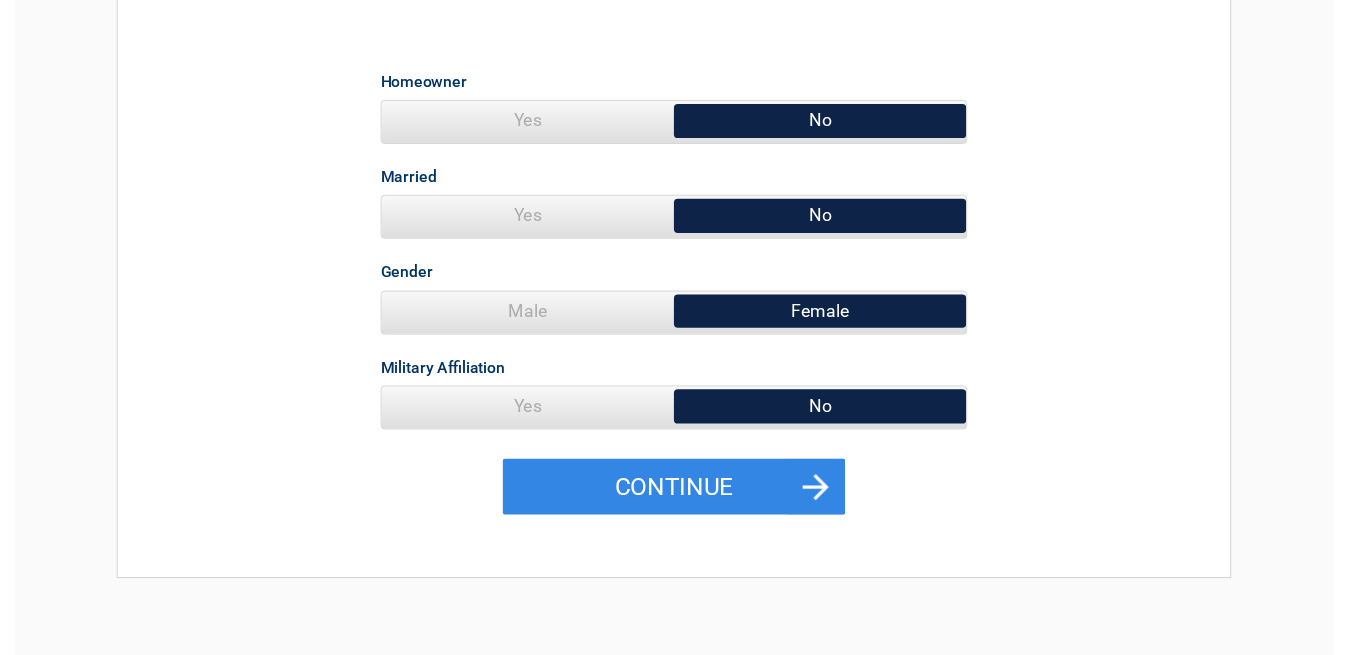 scroll, scrollTop: 280, scrollLeft: 0, axis: vertical 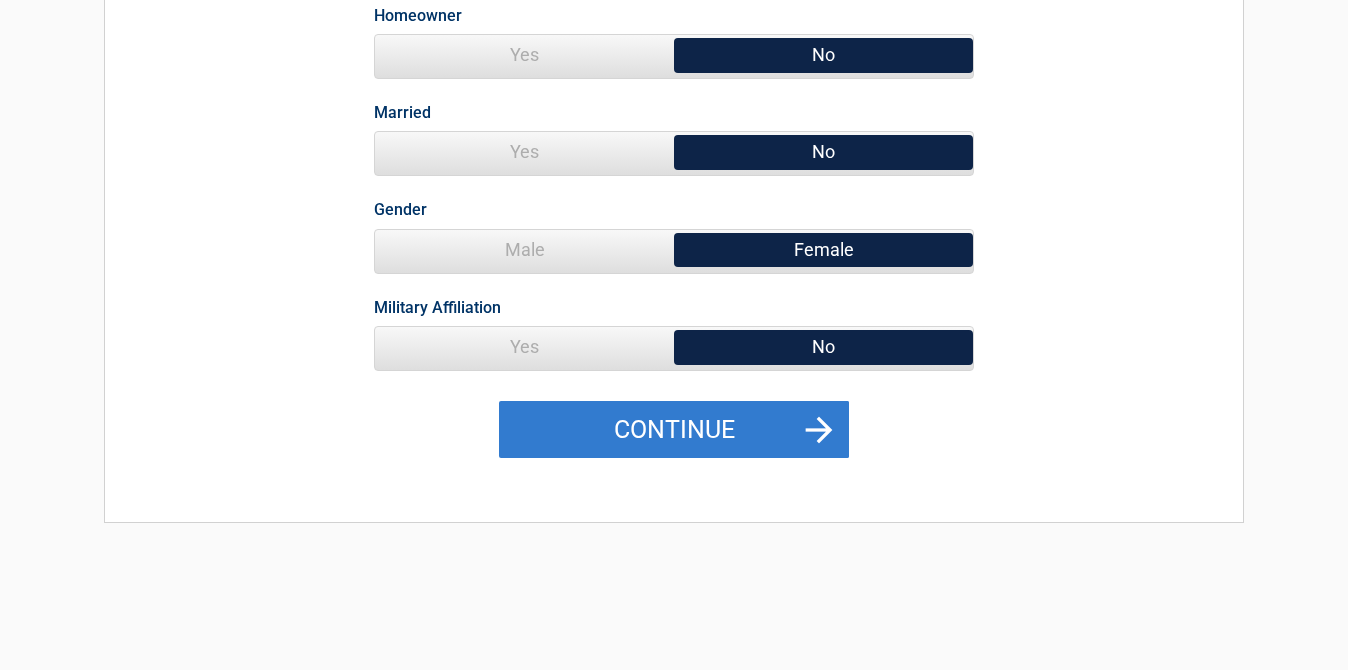 click on "Continue" at bounding box center (674, 430) 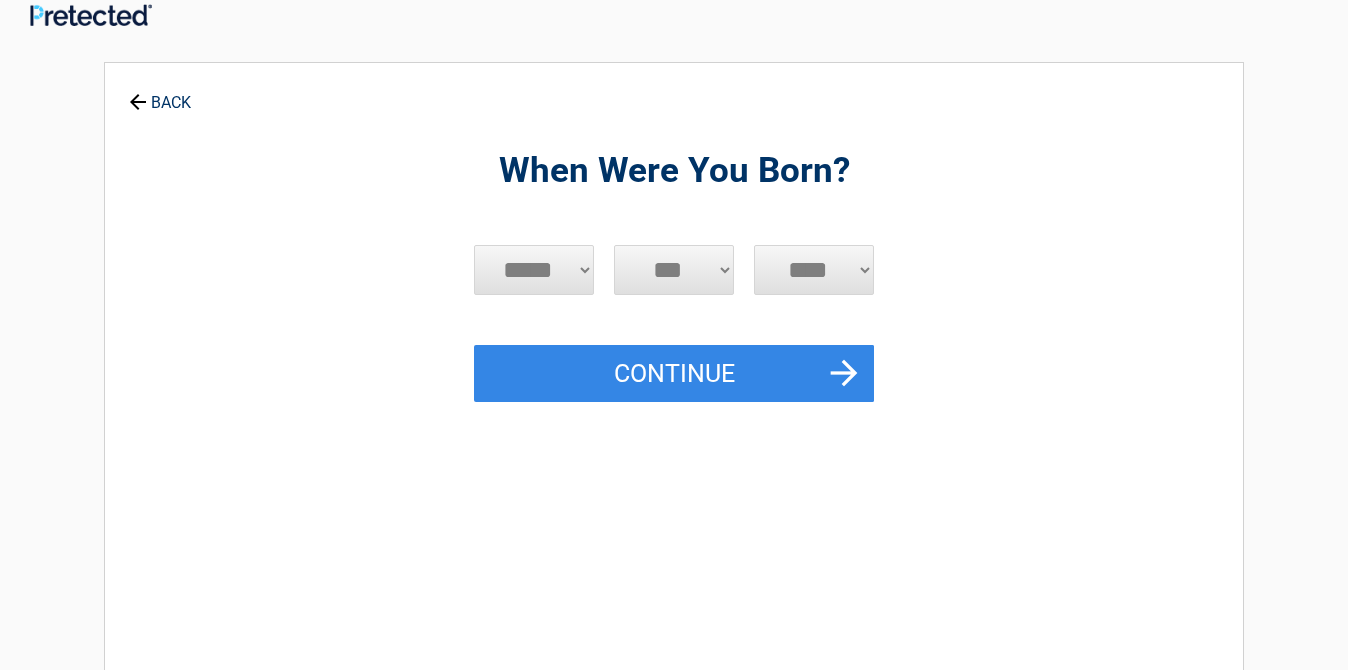 scroll, scrollTop: 0, scrollLeft: 0, axis: both 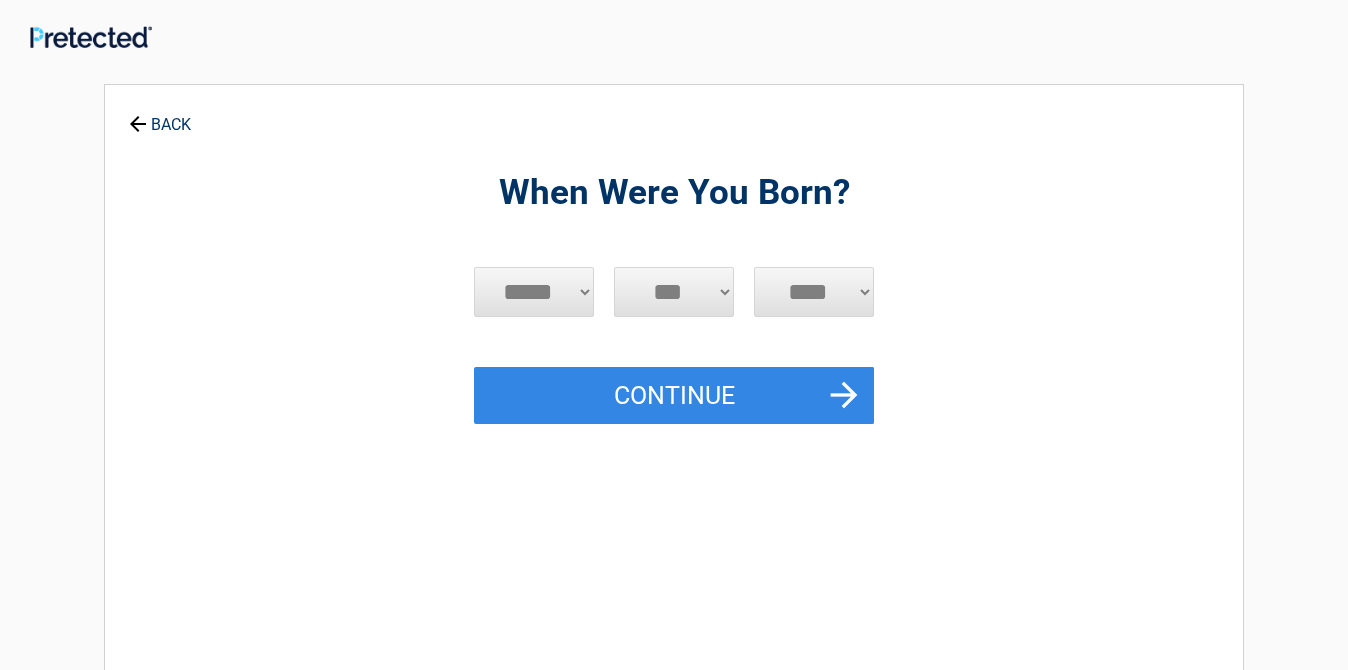 click on "*****
***
***
***
***
***
***
***
***
***
***
***
***" at bounding box center [534, 292] 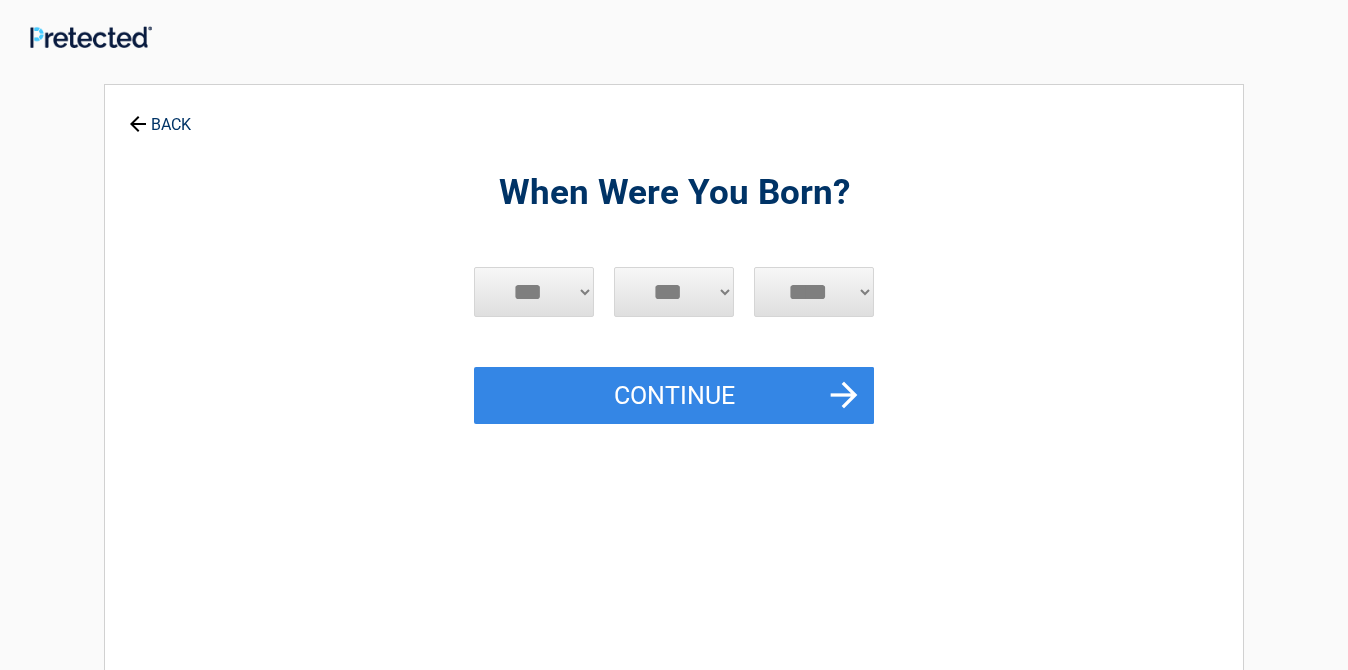 click on "*****
***
***
***
***
***
***
***
***
***
***
***
***" at bounding box center (534, 292) 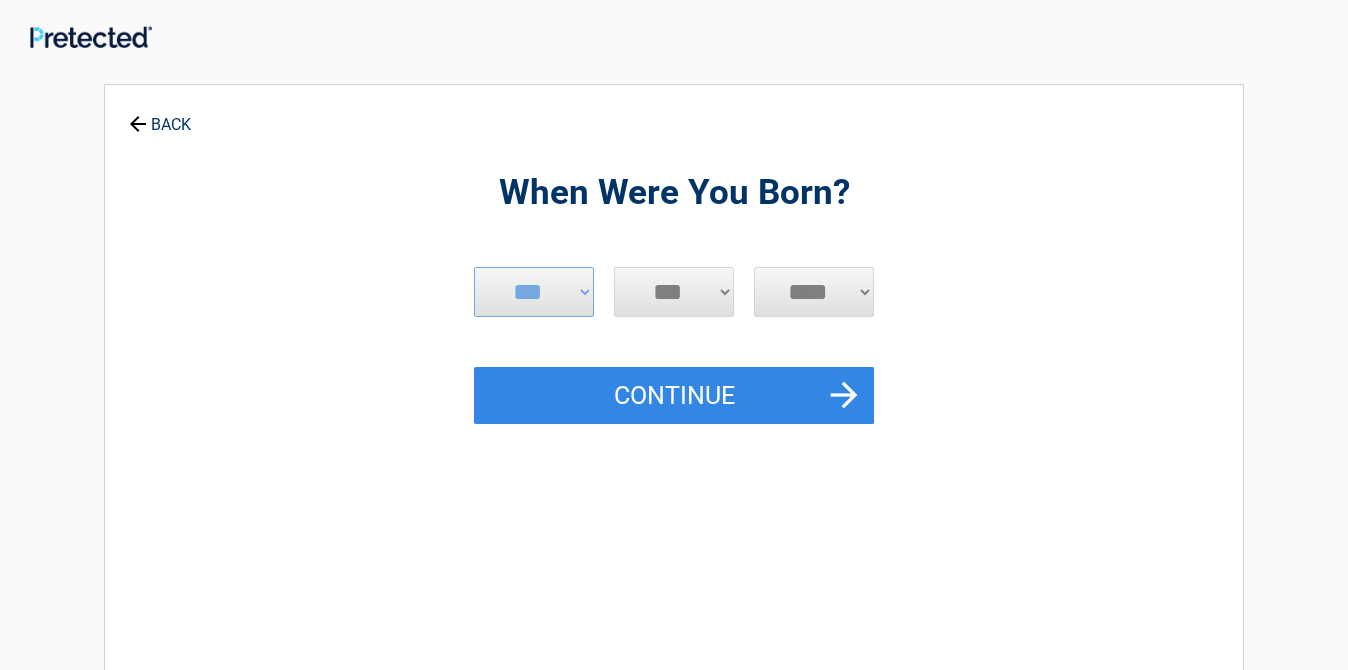 click on "*** * * * * * * * * * ** ** ** ** ** ** ** ** ** ** ** ** ** ** ** ** ** ** ** ** ** **" at bounding box center (674, 292) 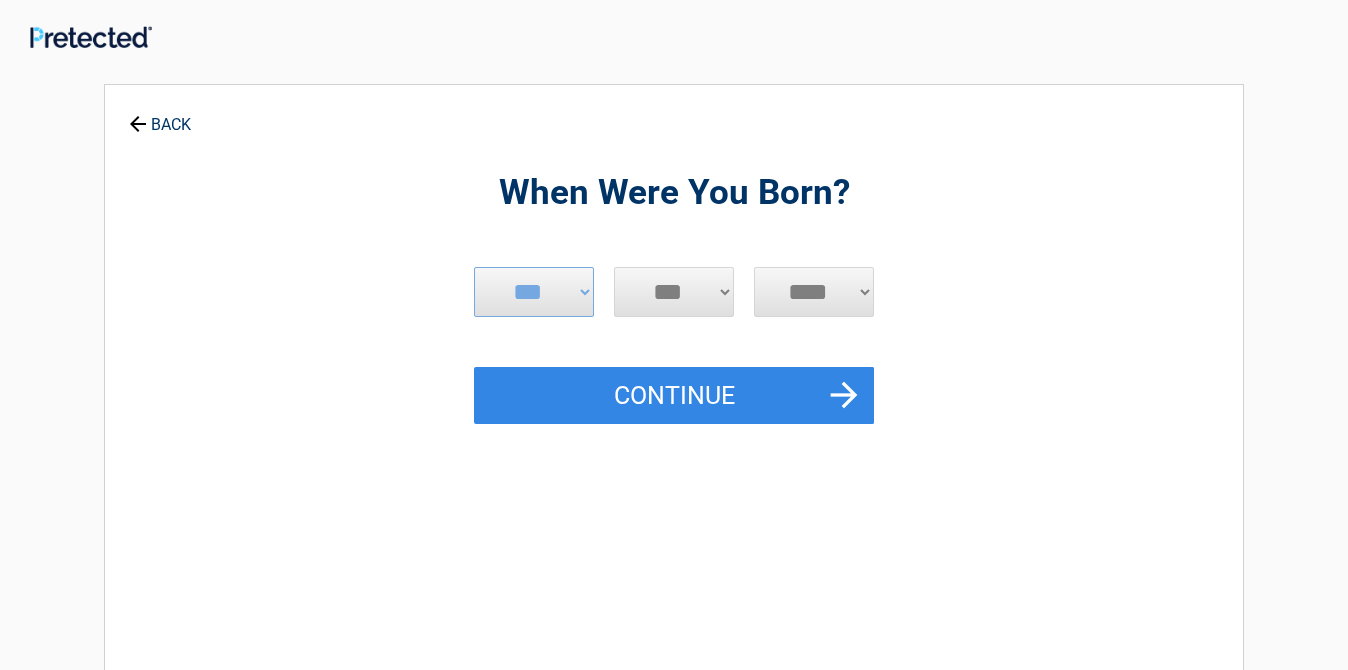 select on "*" 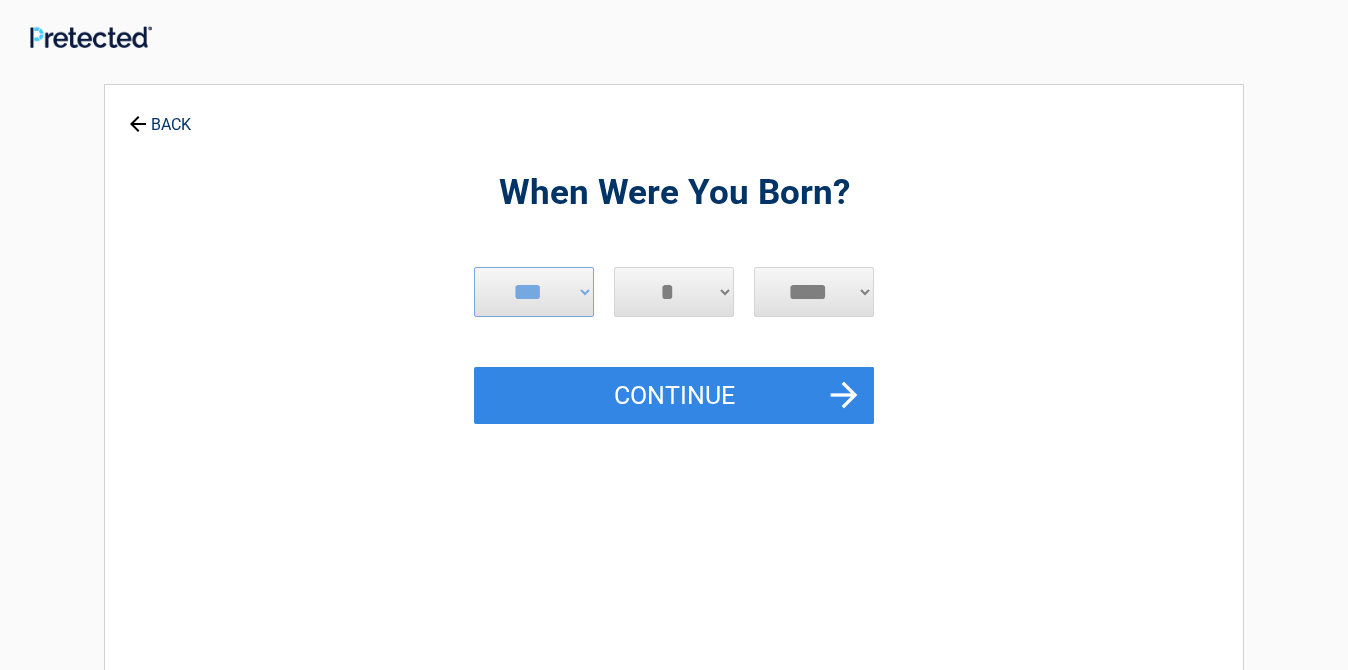 click on "*** * * * * * * * * * ** ** ** ** ** ** ** ** ** ** ** ** ** ** ** ** ** ** ** ** ** **" at bounding box center (674, 292) 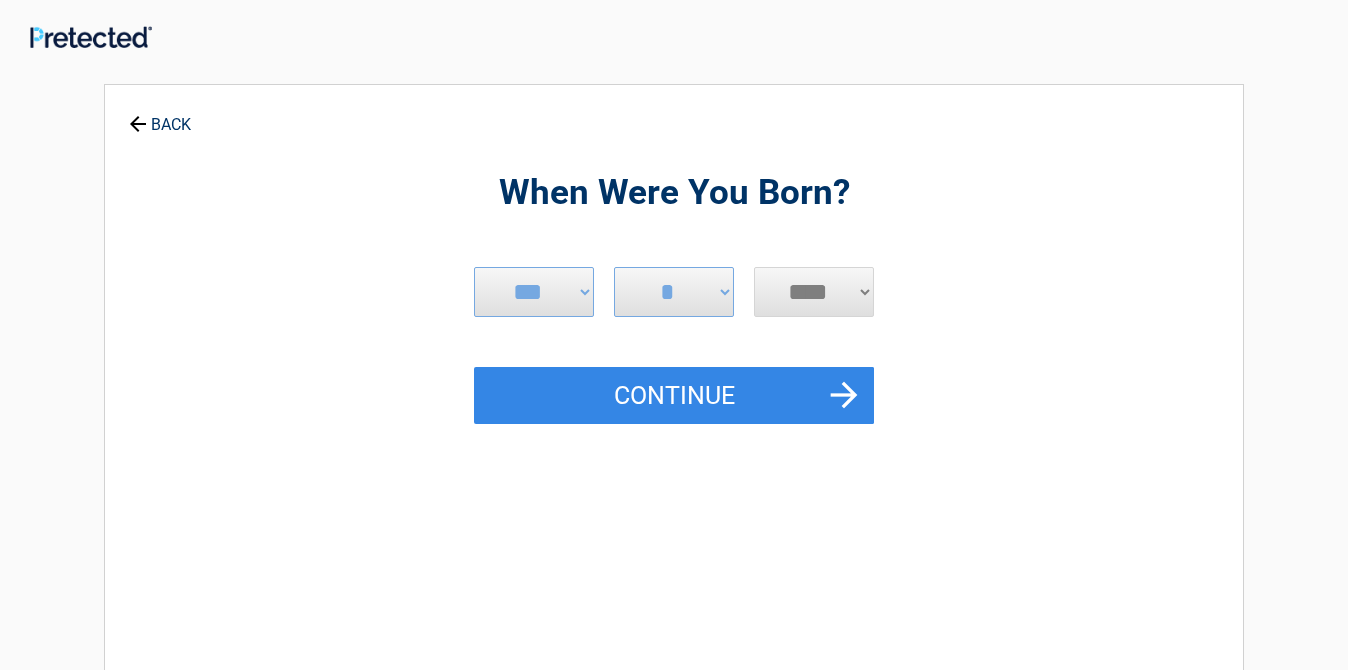click on "****
****
****
****
****
****
****
****
****
****
****
****
****
****
****
****
****
****
****
****
****
****
****
****
****
****
****
****
****
****
****
****
****
****
****
****
****
****
****
****
****
****
****
****
****
****
****
****
****
****
****
****
****
****
****
****
****
****
****
****
****
****
****
****" at bounding box center (814, 292) 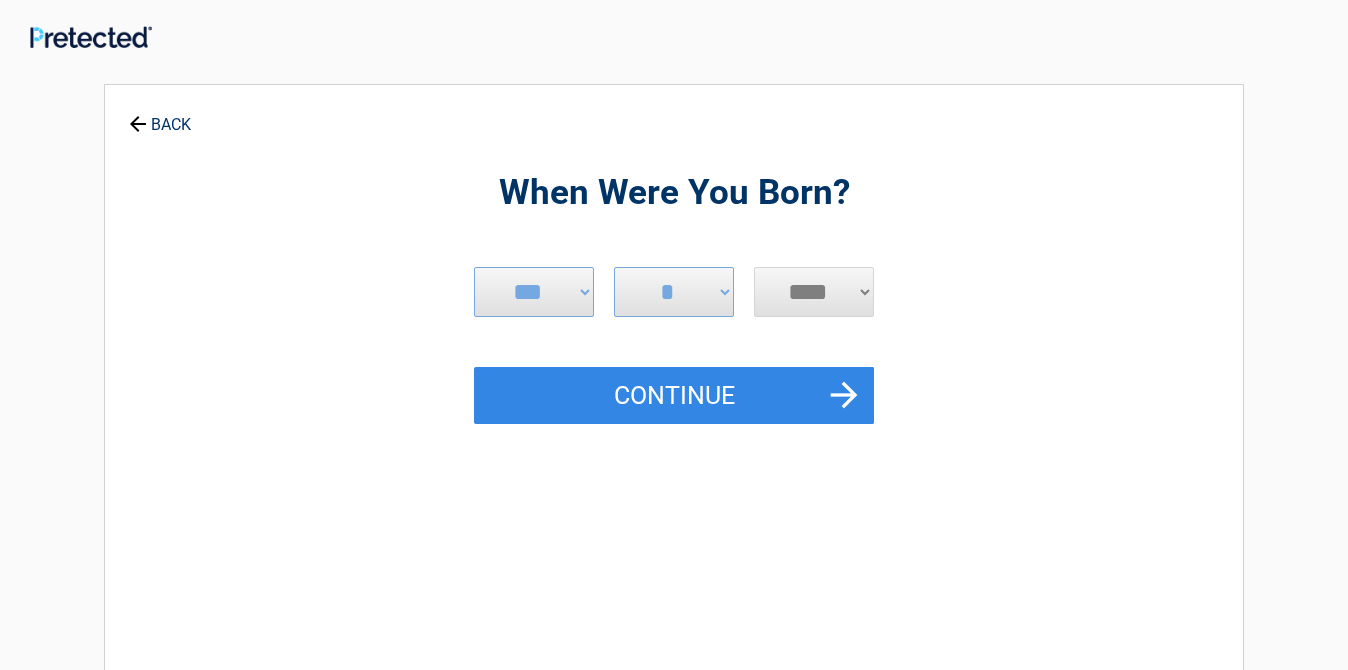 select on "****" 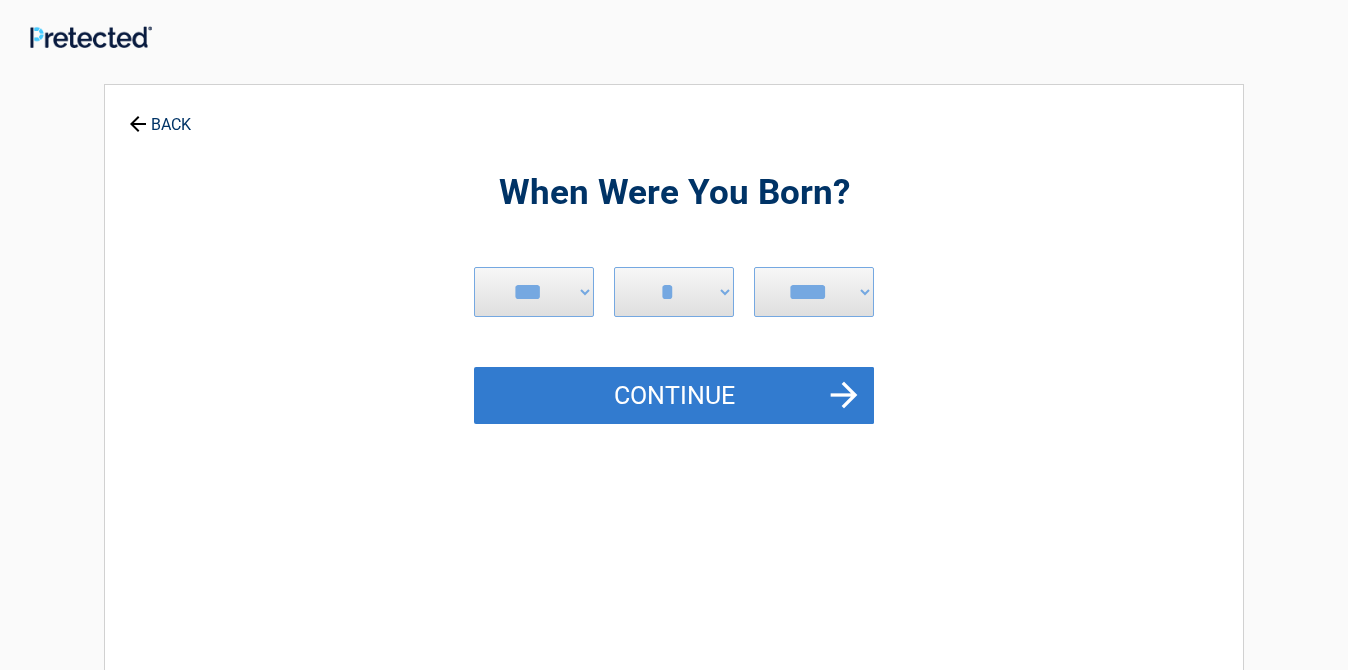 click on "Continue" at bounding box center (674, 396) 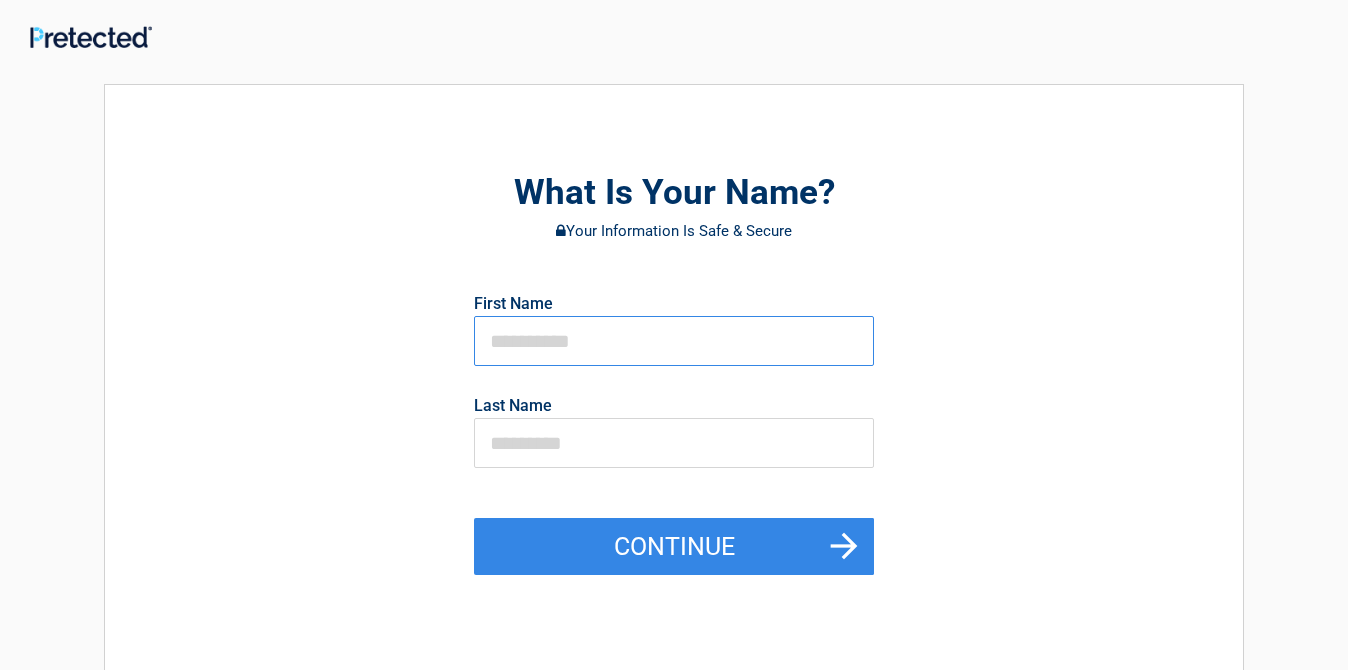 click at bounding box center (674, 341) 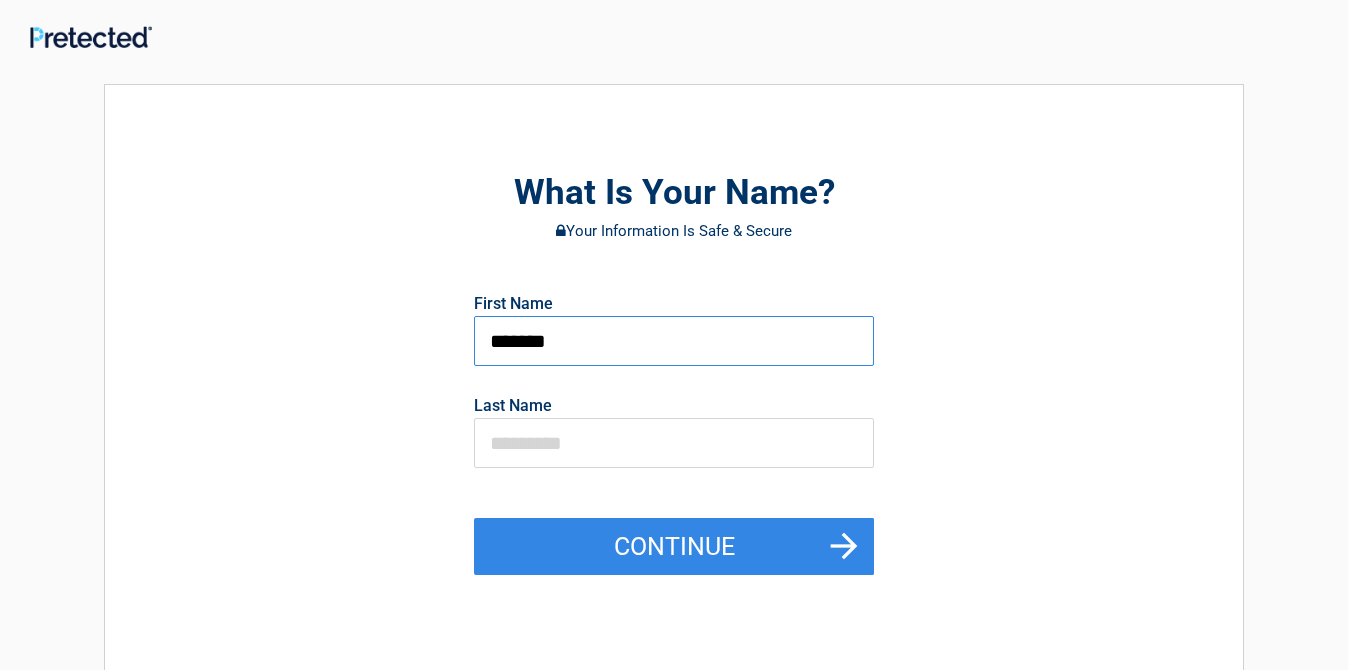 type on "*******" 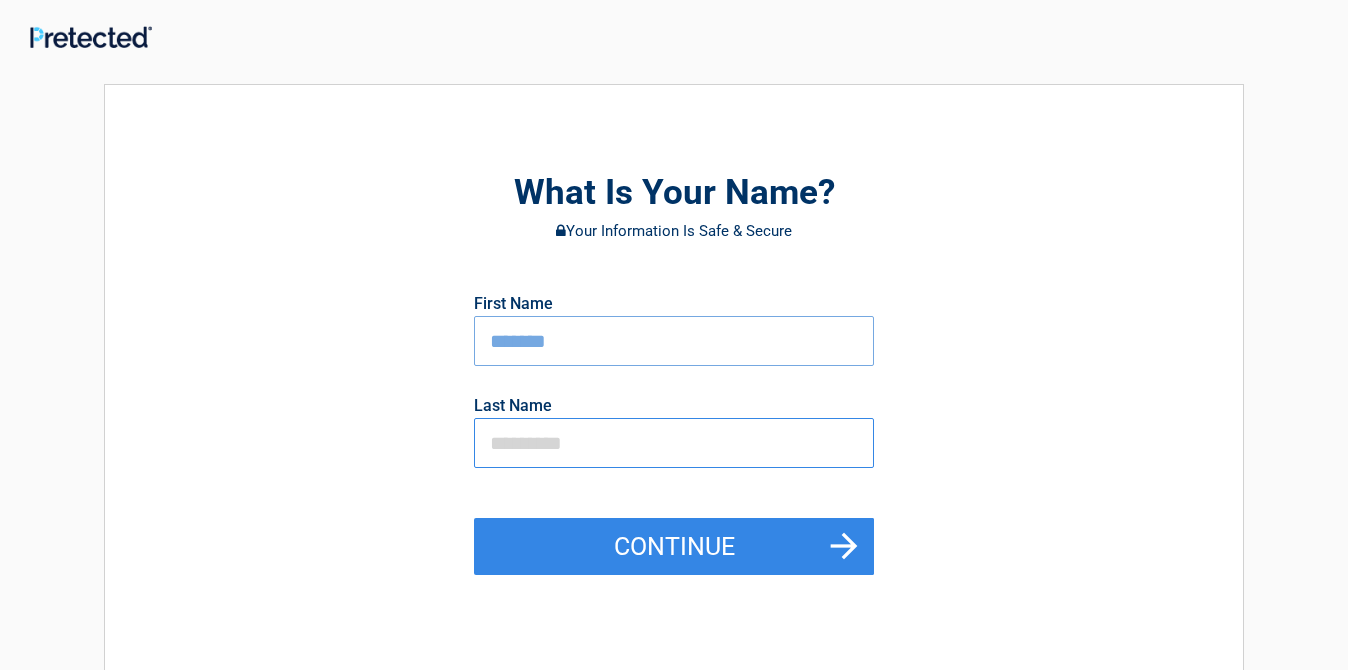 click at bounding box center (674, 443) 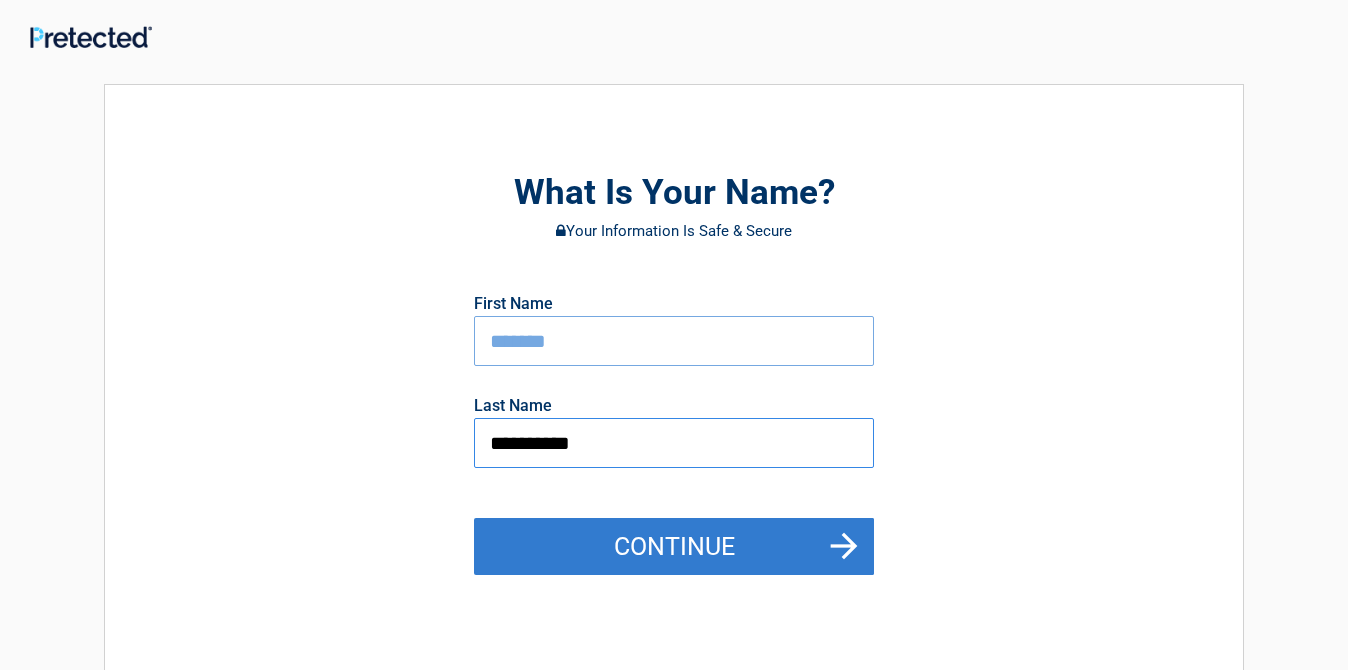 type on "**********" 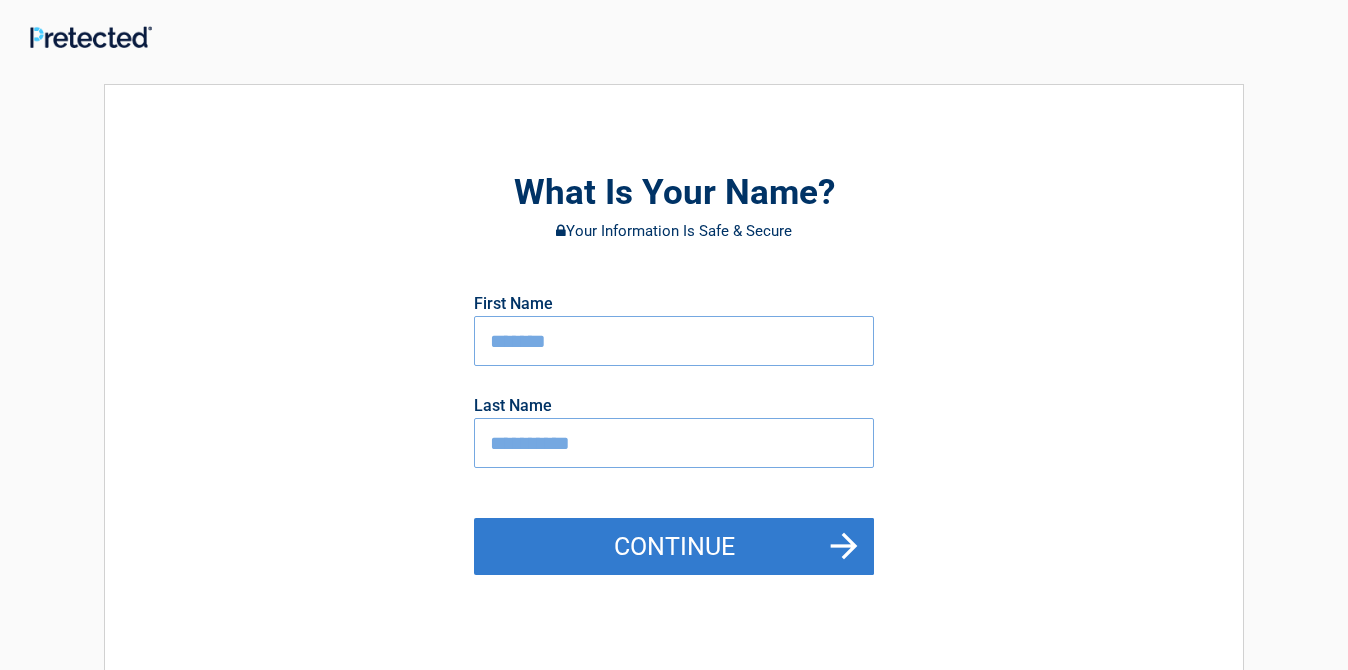 click on "Continue" at bounding box center (674, 547) 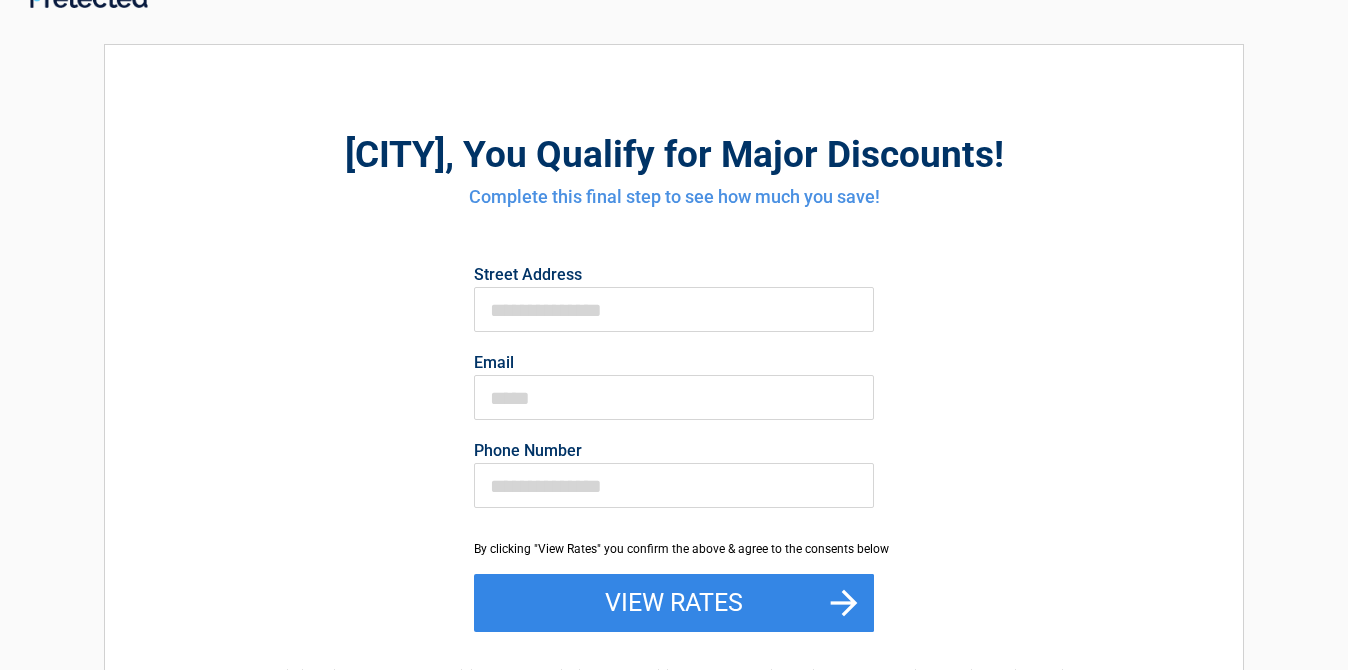 scroll, scrollTop: 53, scrollLeft: 0, axis: vertical 